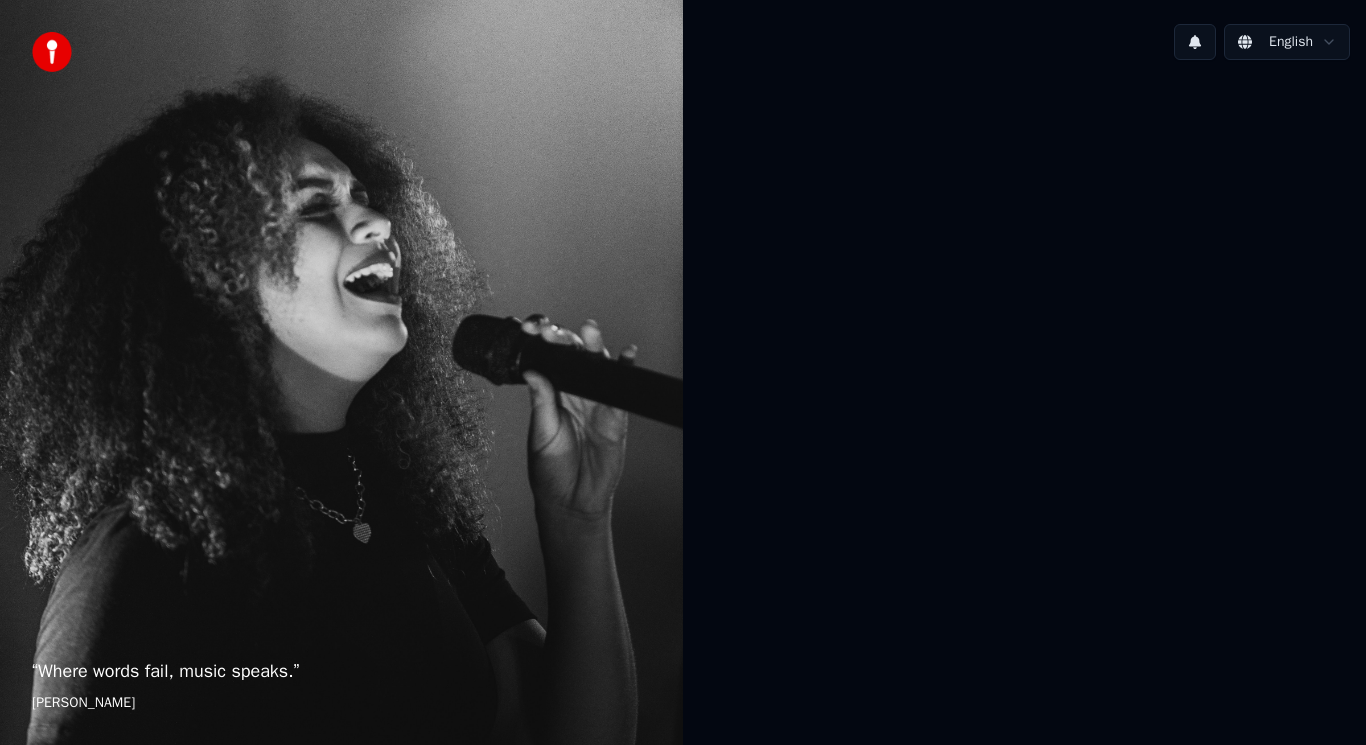 scroll, scrollTop: 0, scrollLeft: 0, axis: both 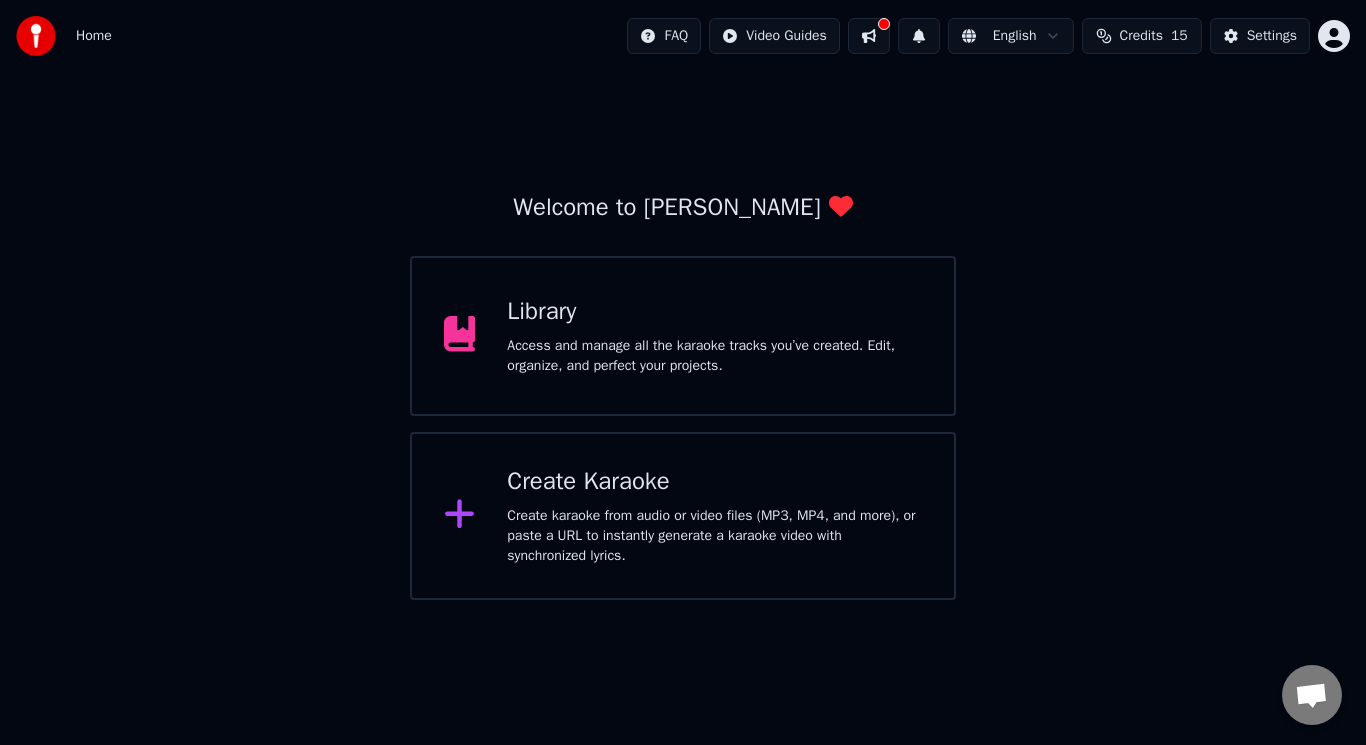 click on "Create karaoke from audio or video files (MP3, MP4, and more), or paste a URL to instantly generate a karaoke video with synchronized lyrics." at bounding box center (714, 536) 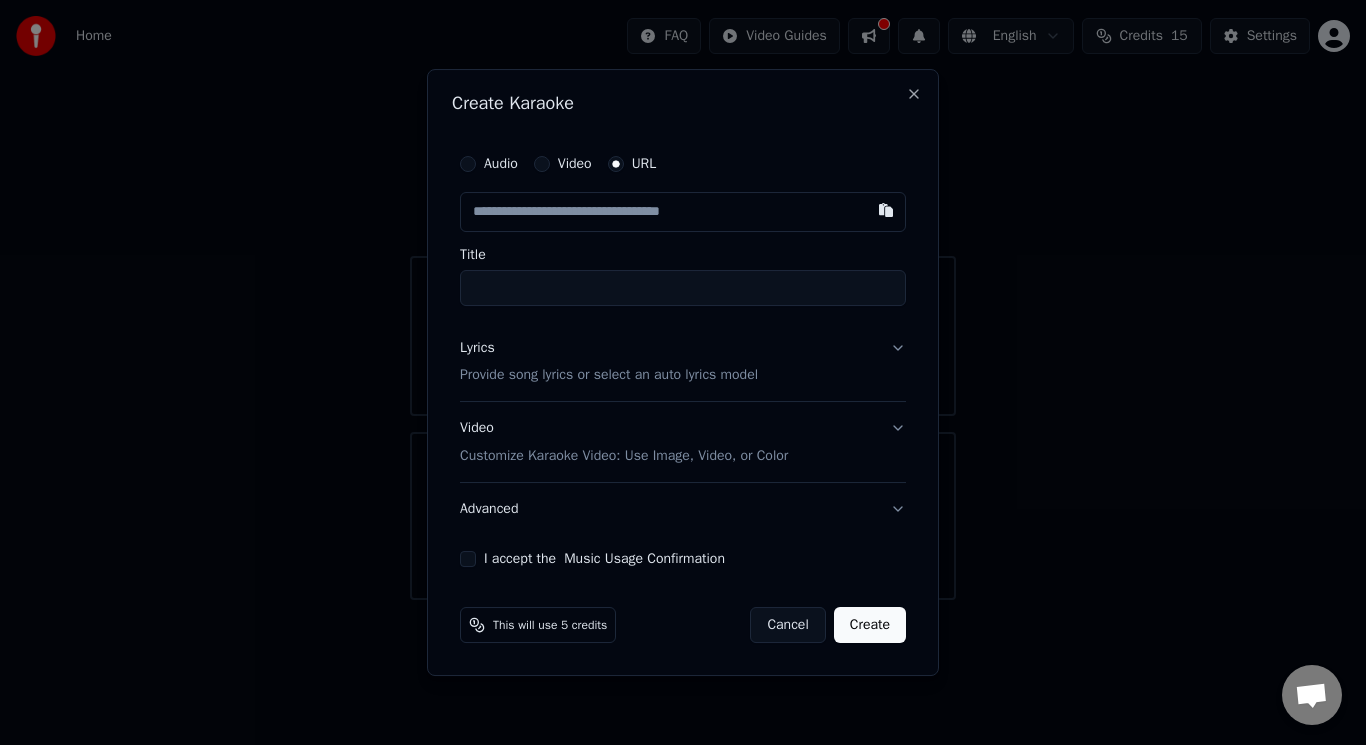 type on "**********" 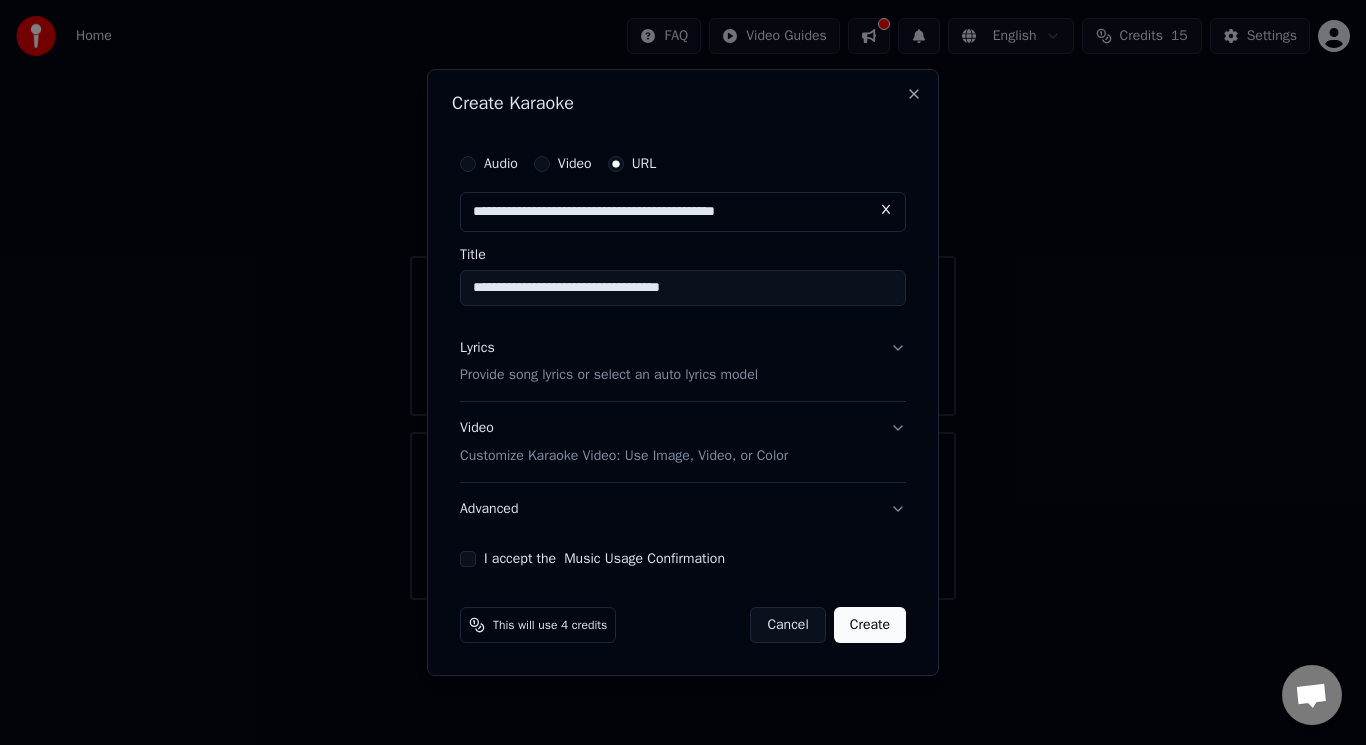 type on "**********" 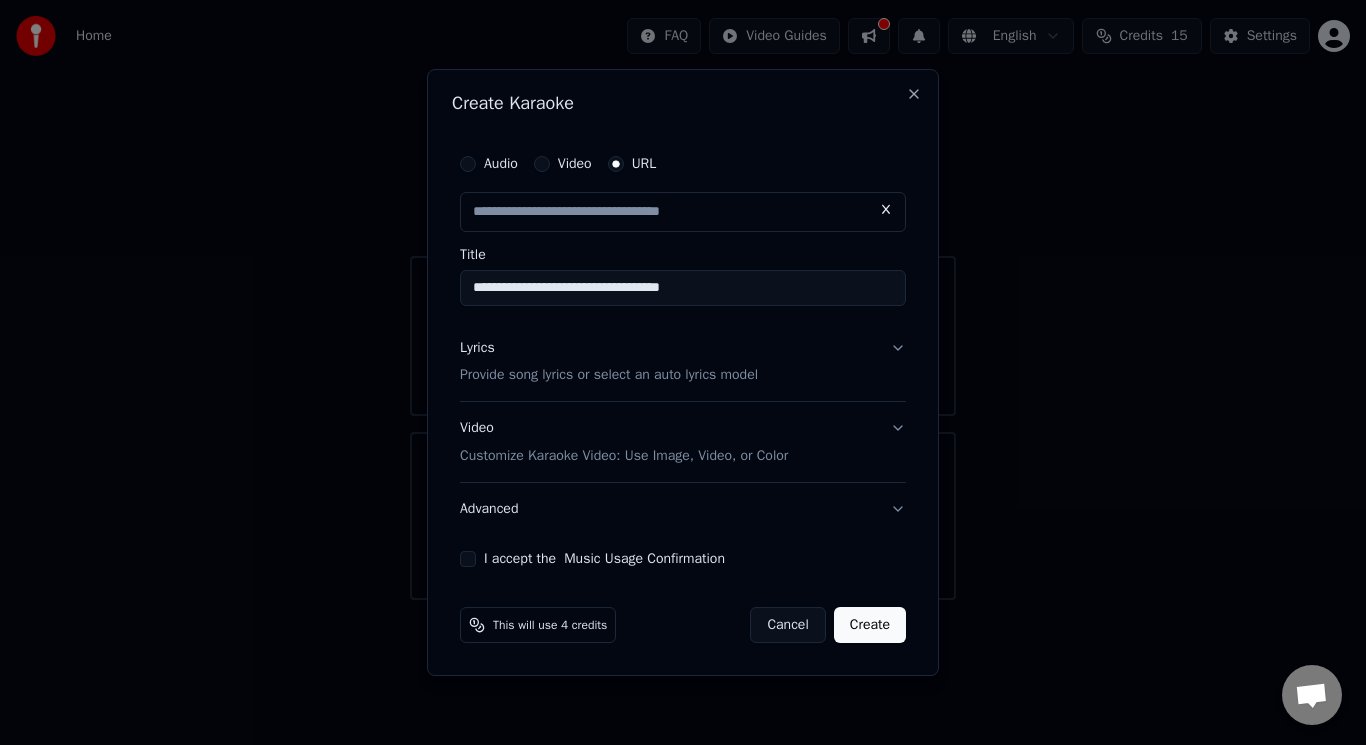 drag, startPoint x: 756, startPoint y: 292, endPoint x: 614, endPoint y: 290, distance: 142.01408 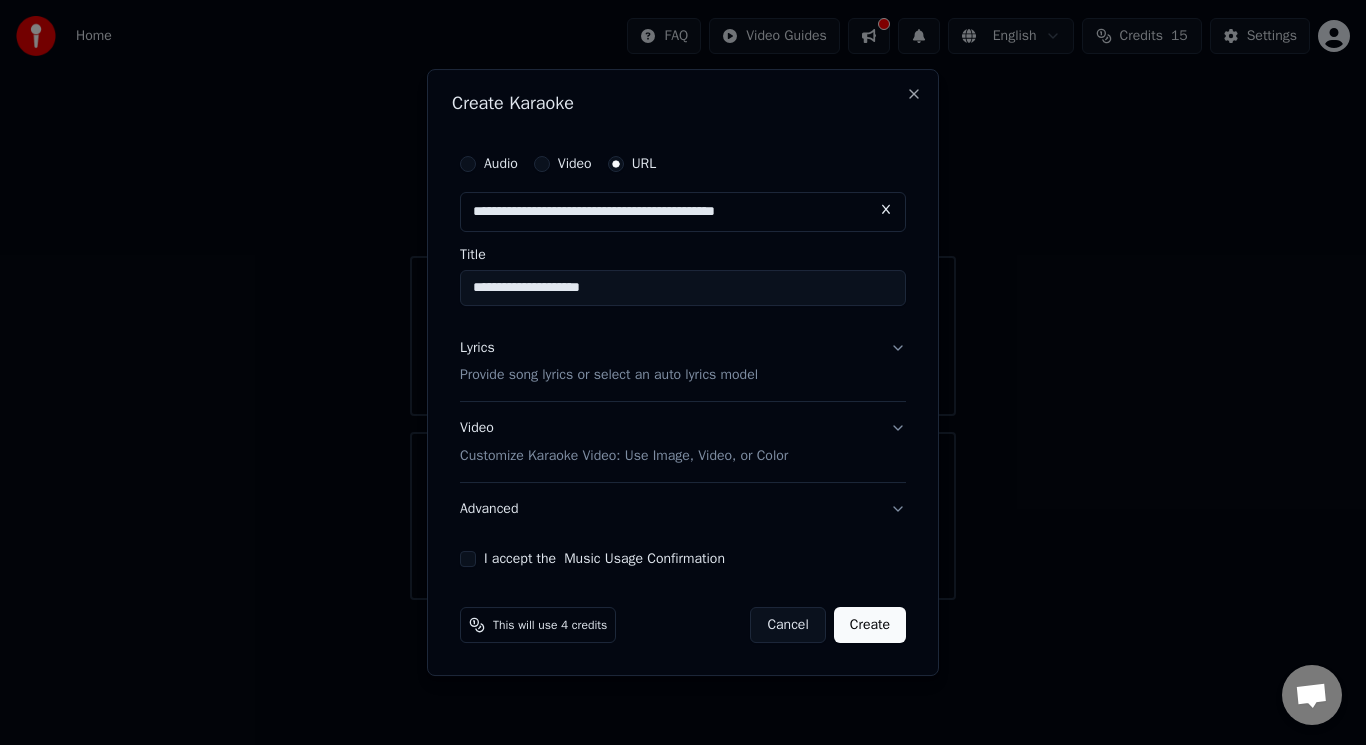 type on "**********" 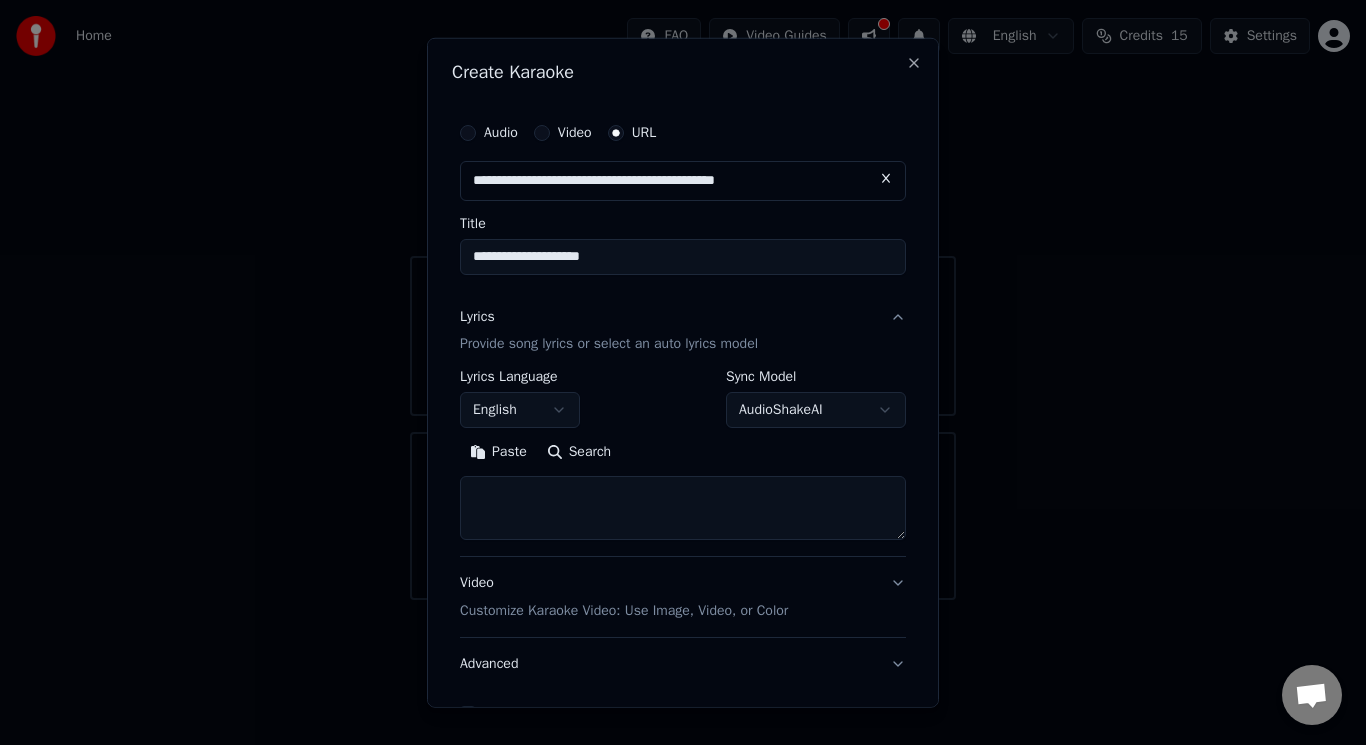 click on "Search" at bounding box center (579, 452) 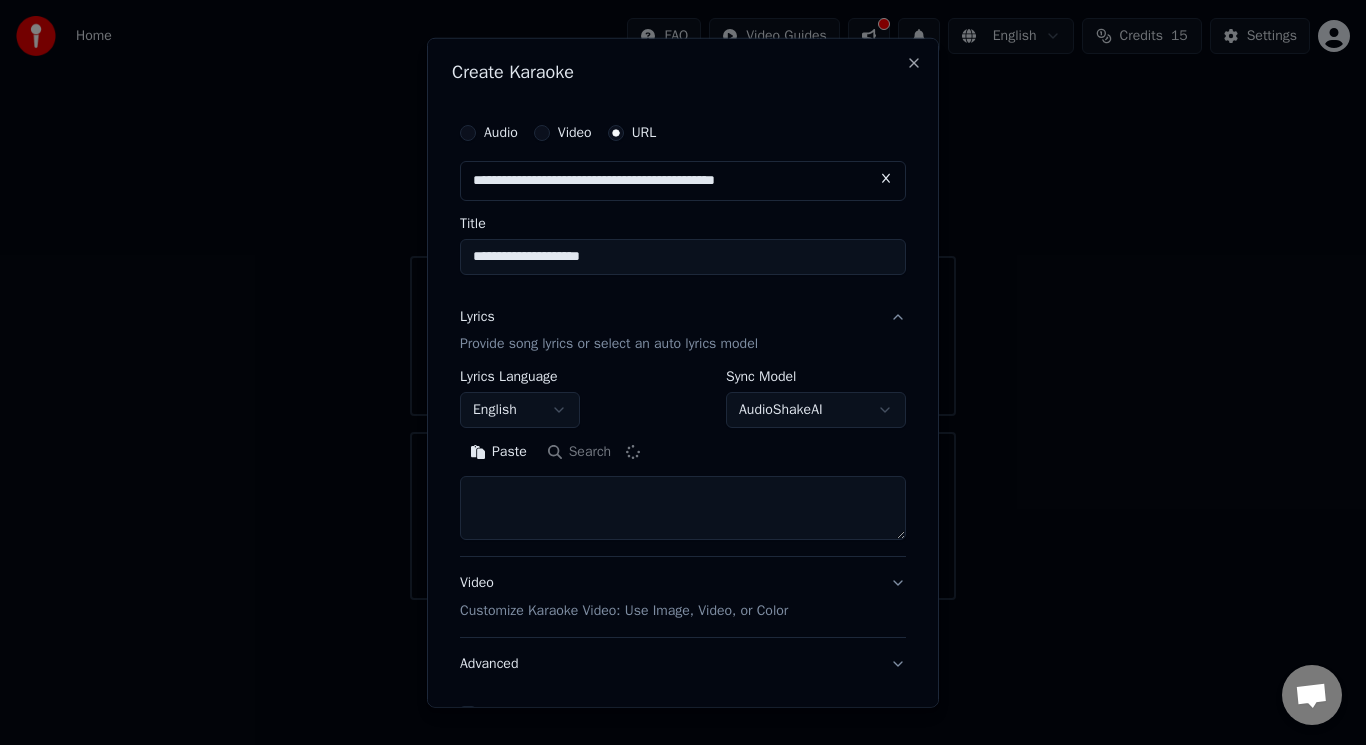 type on "**********" 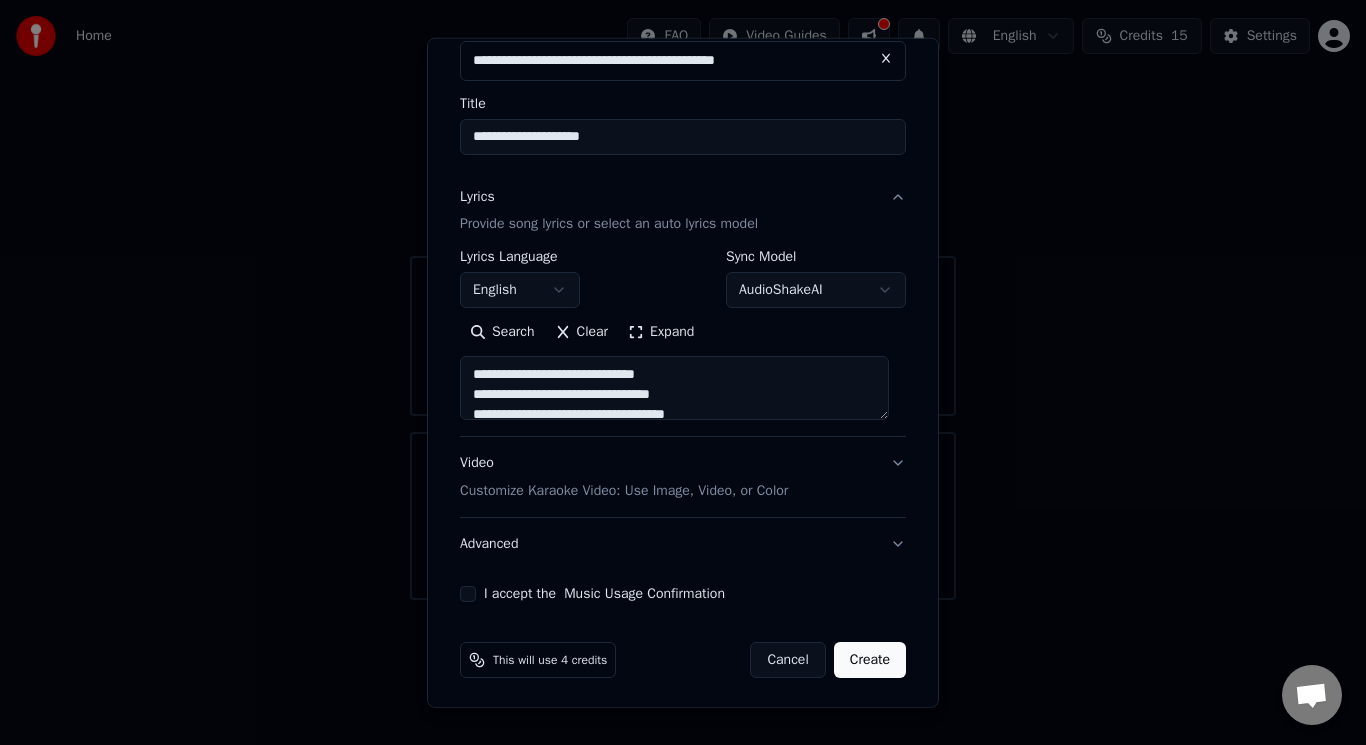 scroll, scrollTop: 123, scrollLeft: 0, axis: vertical 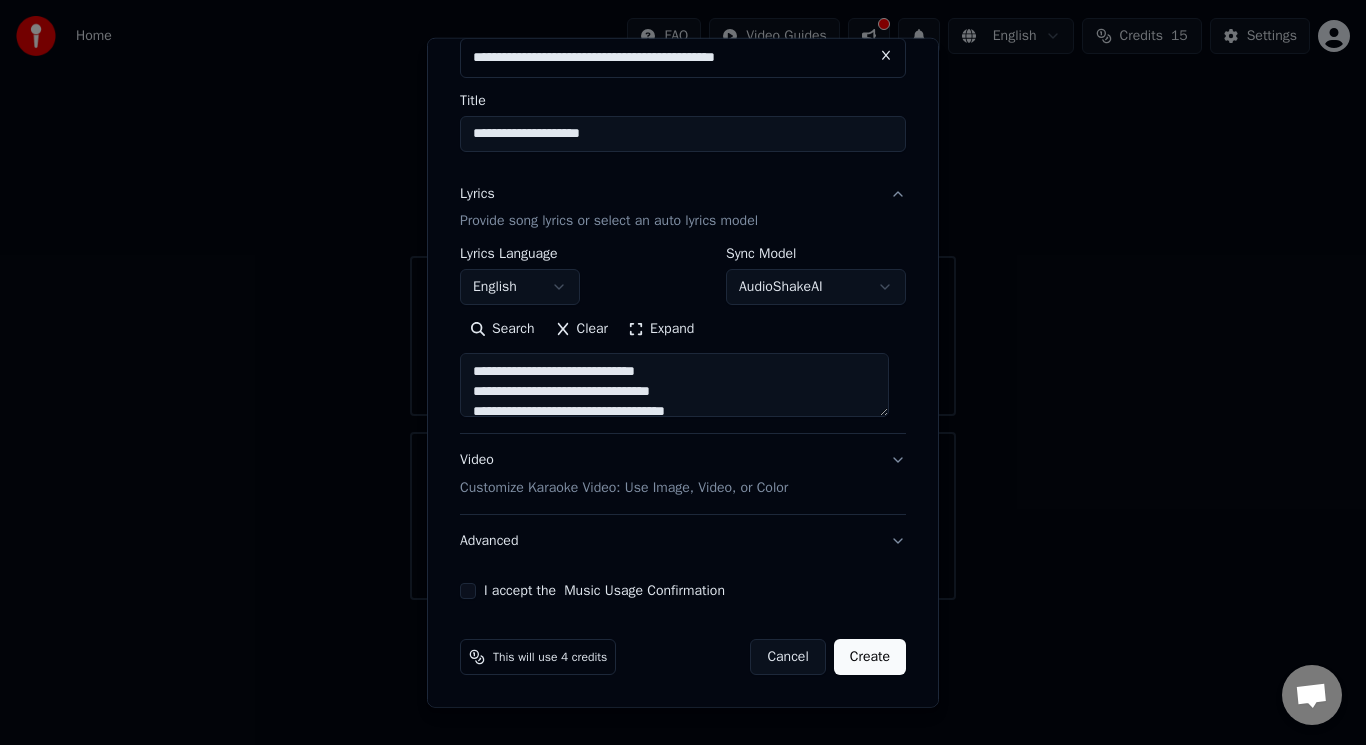 click on "I accept the   Music Usage Confirmation" at bounding box center (468, 591) 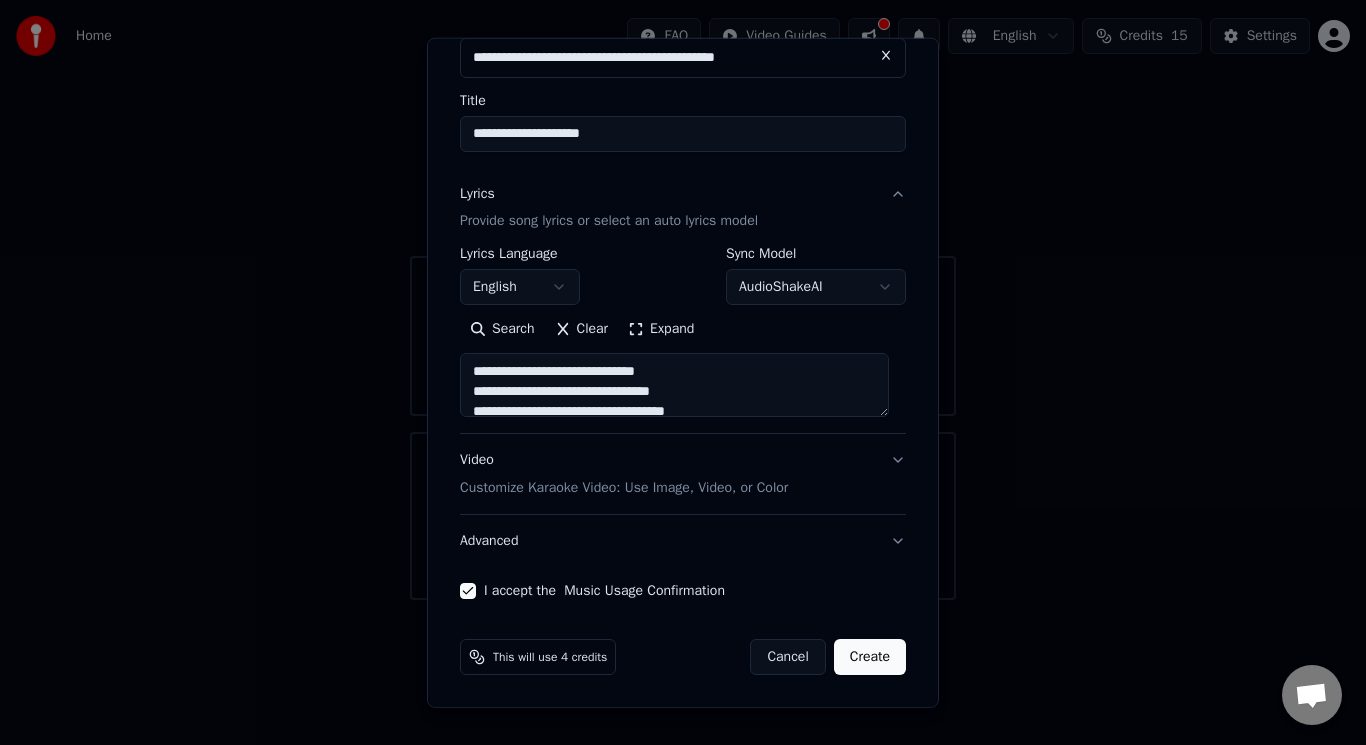 click on "Advanced" at bounding box center (683, 541) 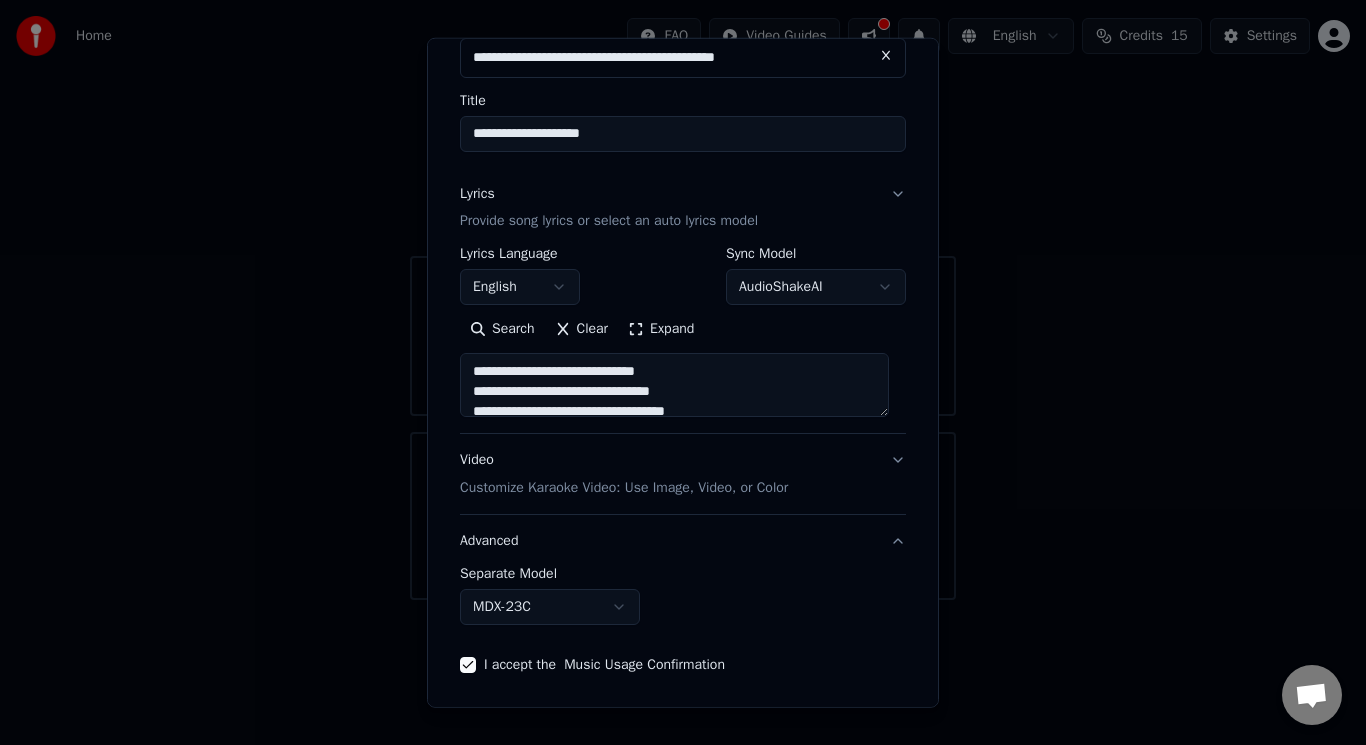 scroll, scrollTop: 11, scrollLeft: 0, axis: vertical 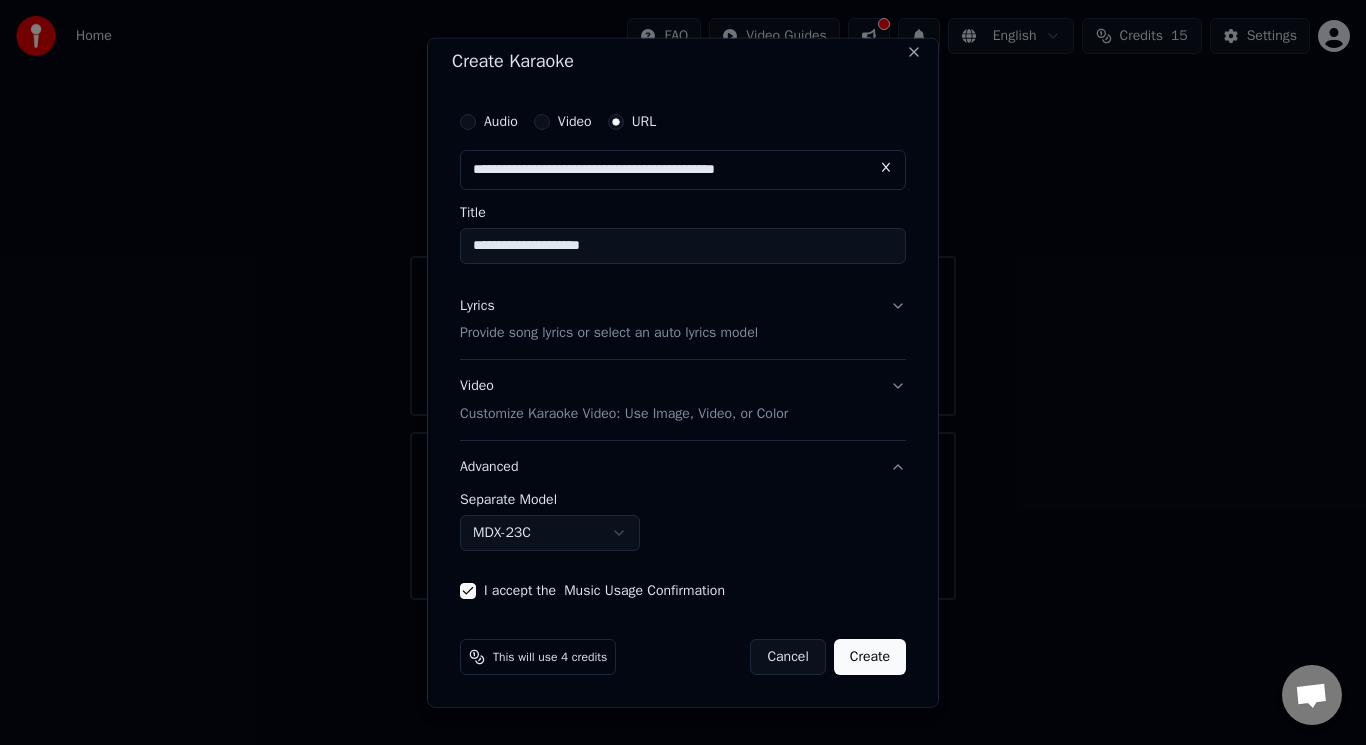 click on "Video Customize Karaoke Video: Use Image, Video, or Color" at bounding box center [683, 400] 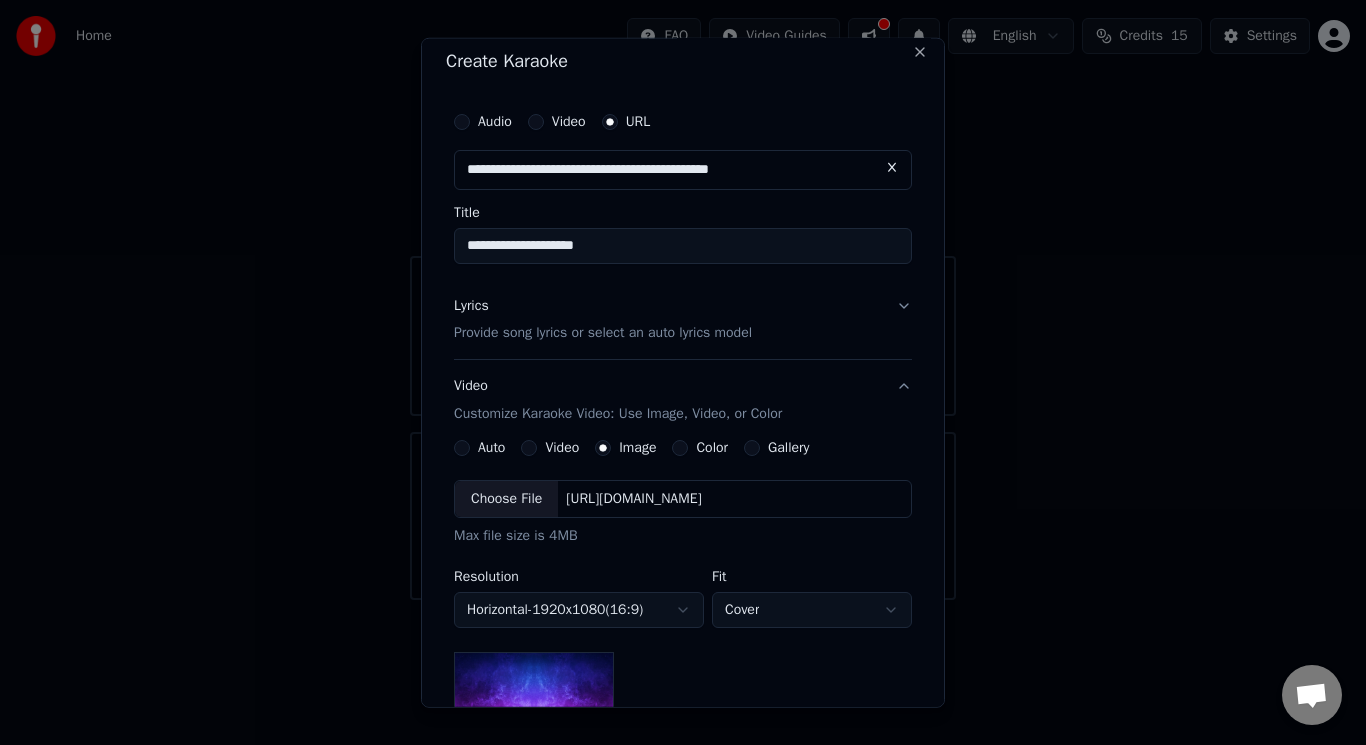 click on "Gallery" at bounding box center [752, 448] 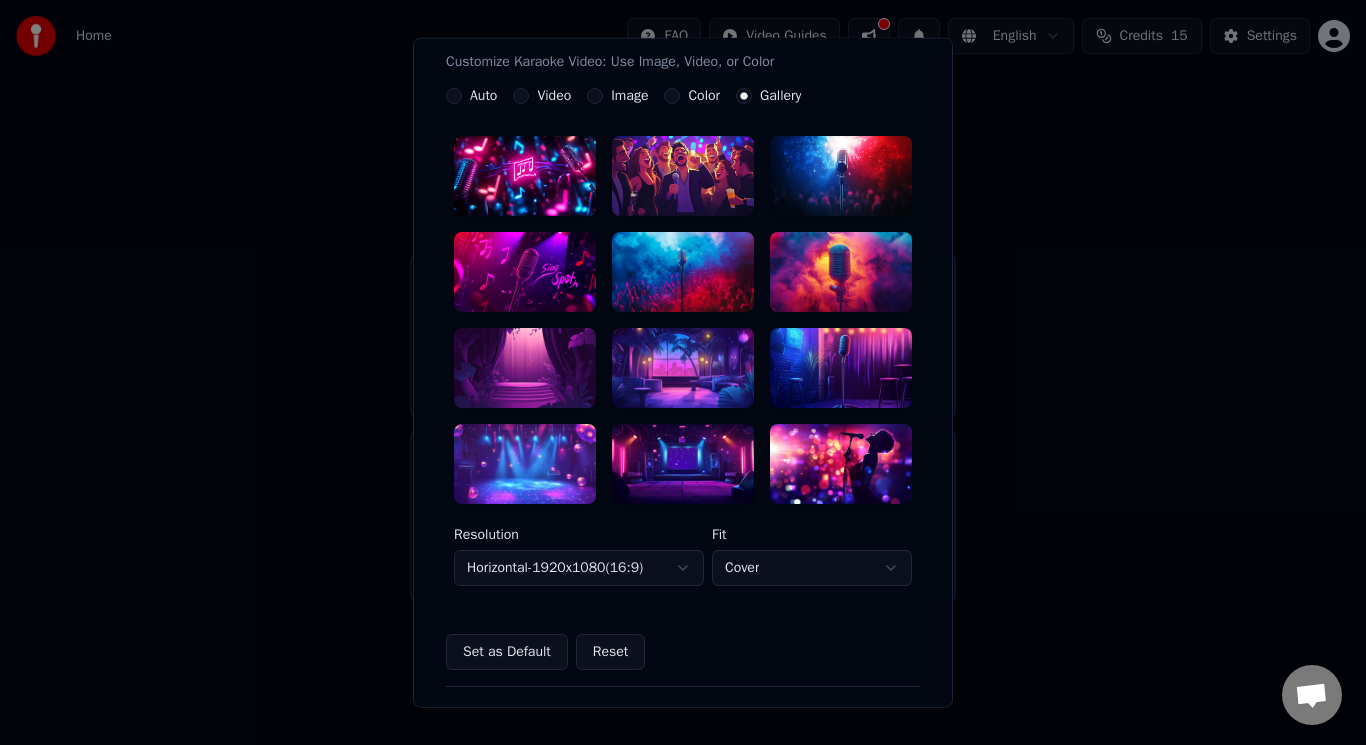scroll, scrollTop: 365, scrollLeft: 0, axis: vertical 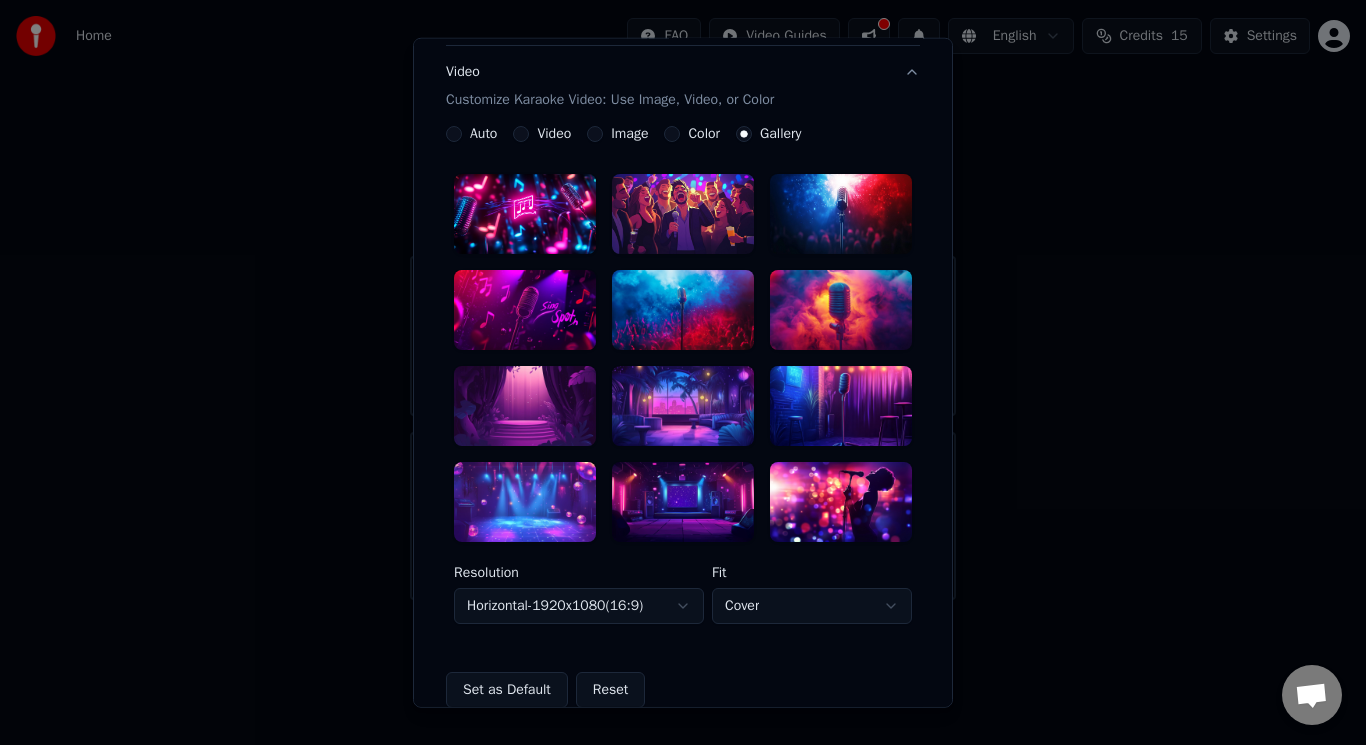 click on "Image" at bounding box center [595, 134] 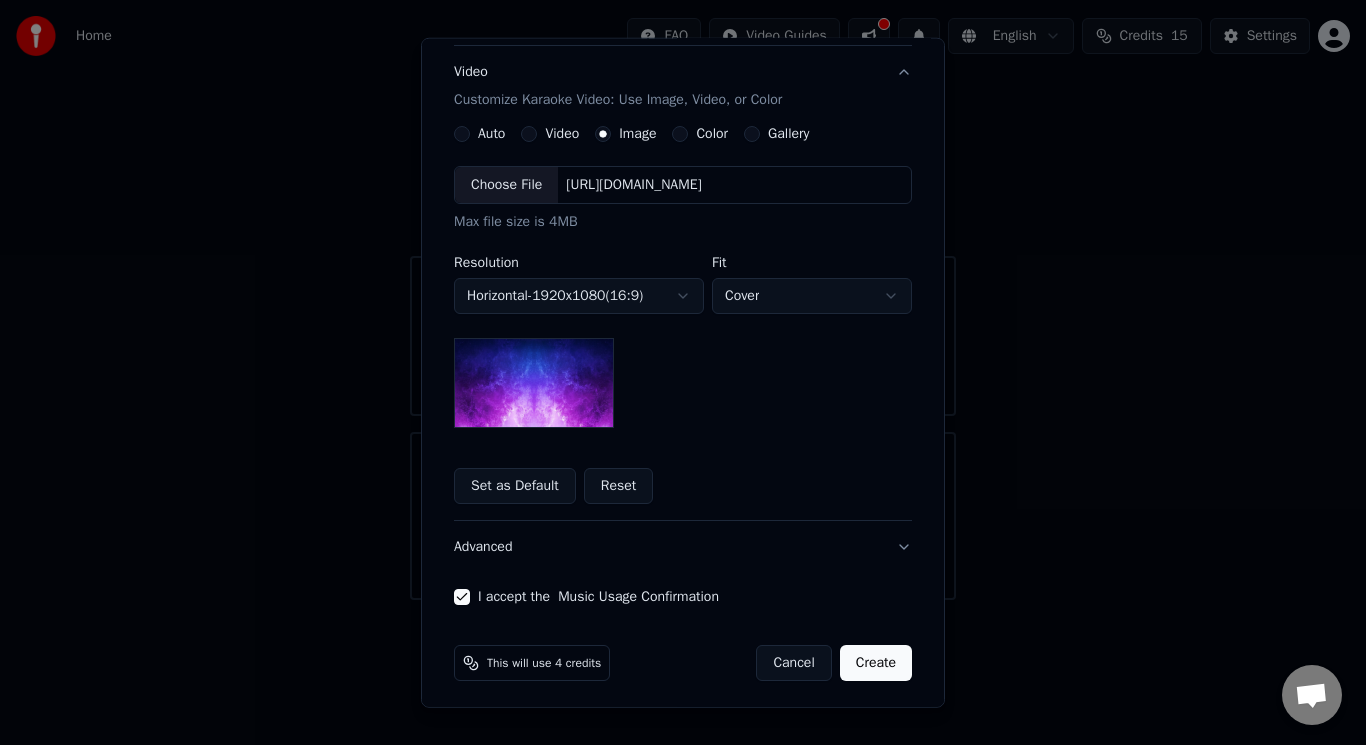 click on "Choose File" at bounding box center (506, 185) 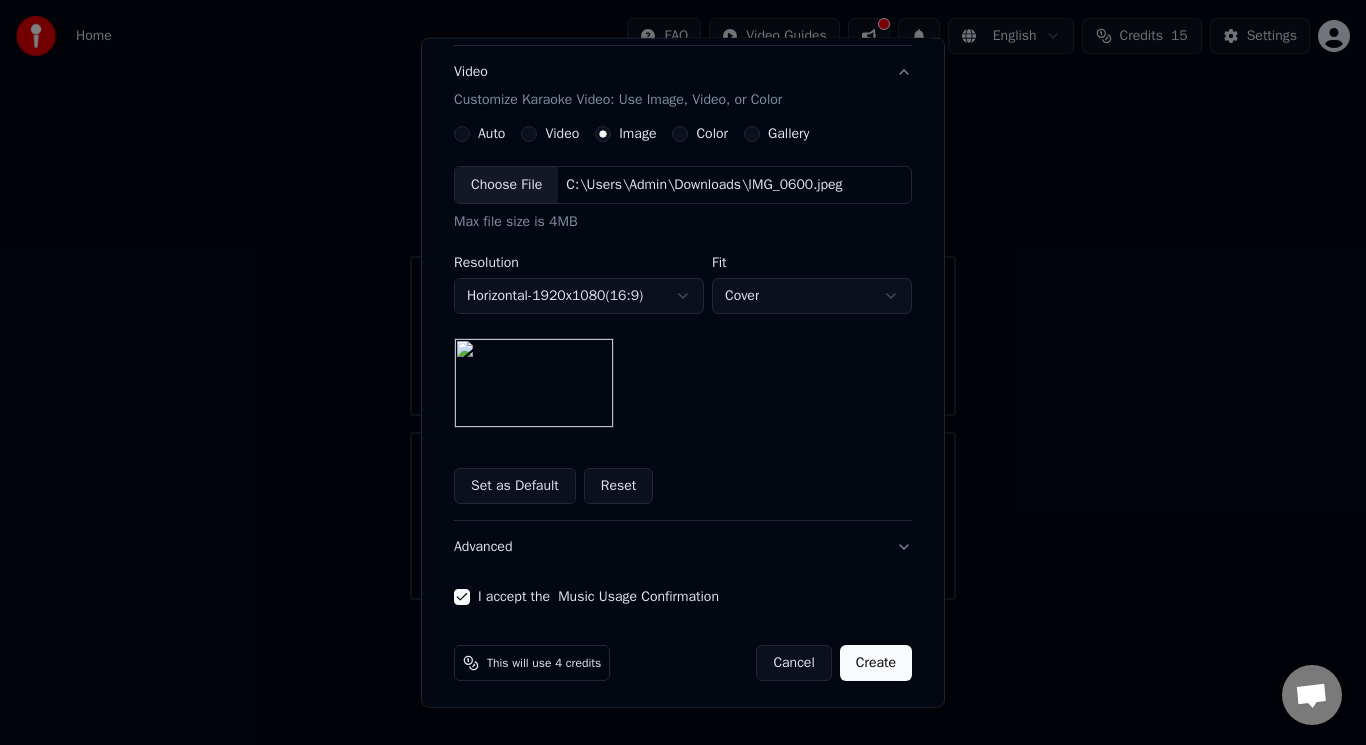 click at bounding box center [534, 383] 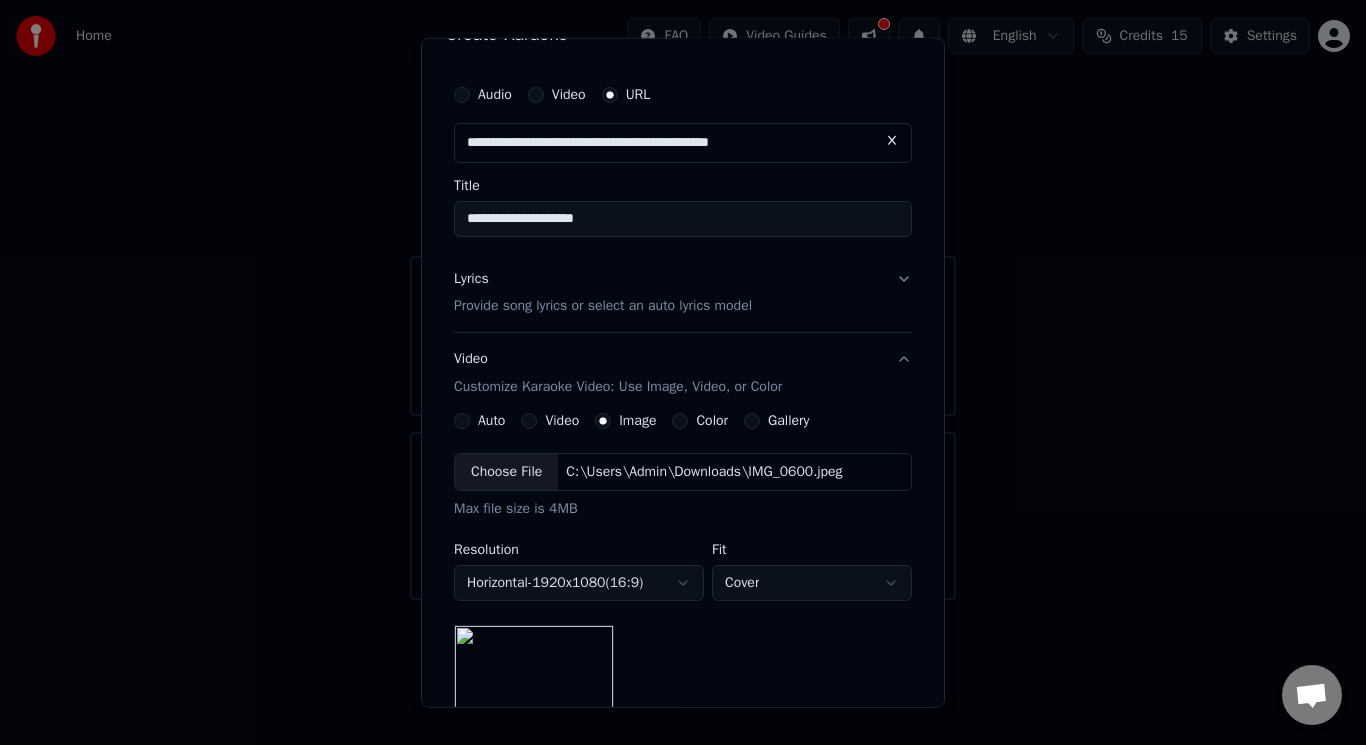 scroll, scrollTop: 27, scrollLeft: 0, axis: vertical 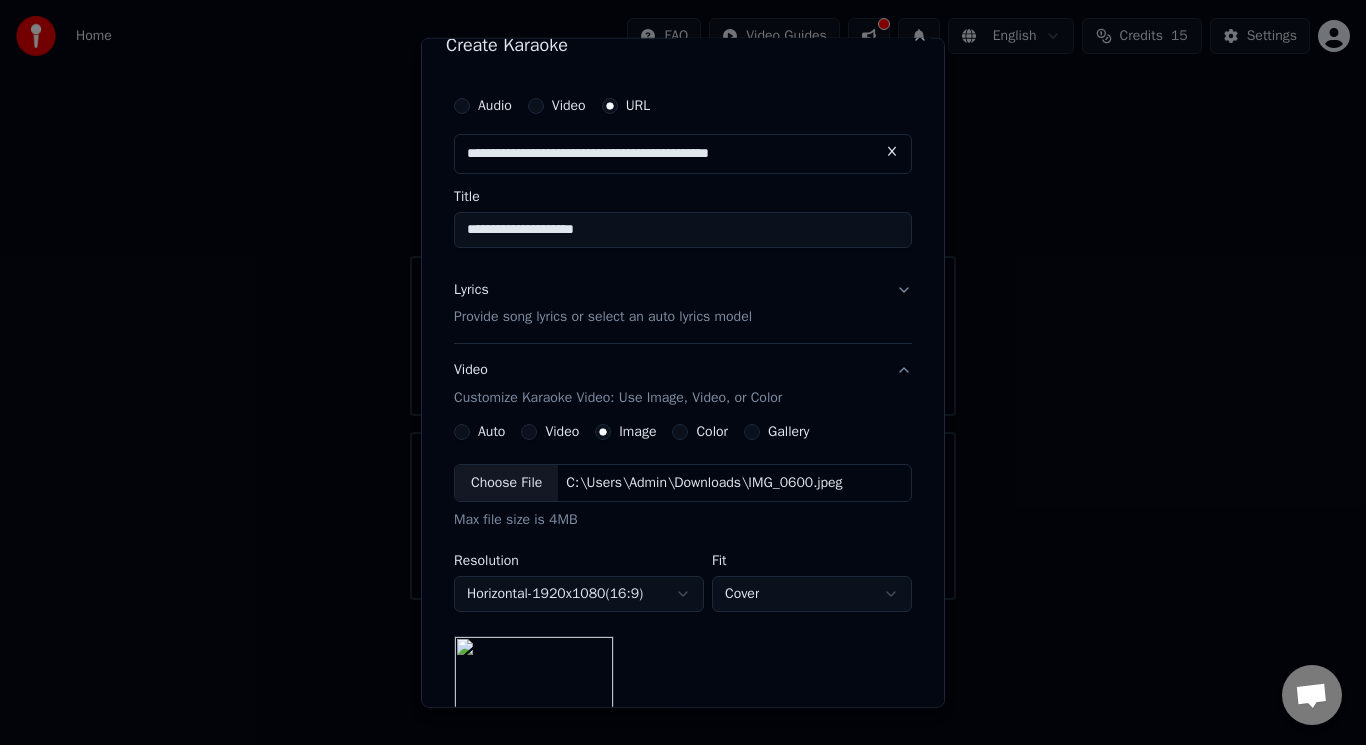 click on "Lyrics Provide song lyrics or select an auto lyrics model" at bounding box center [683, 303] 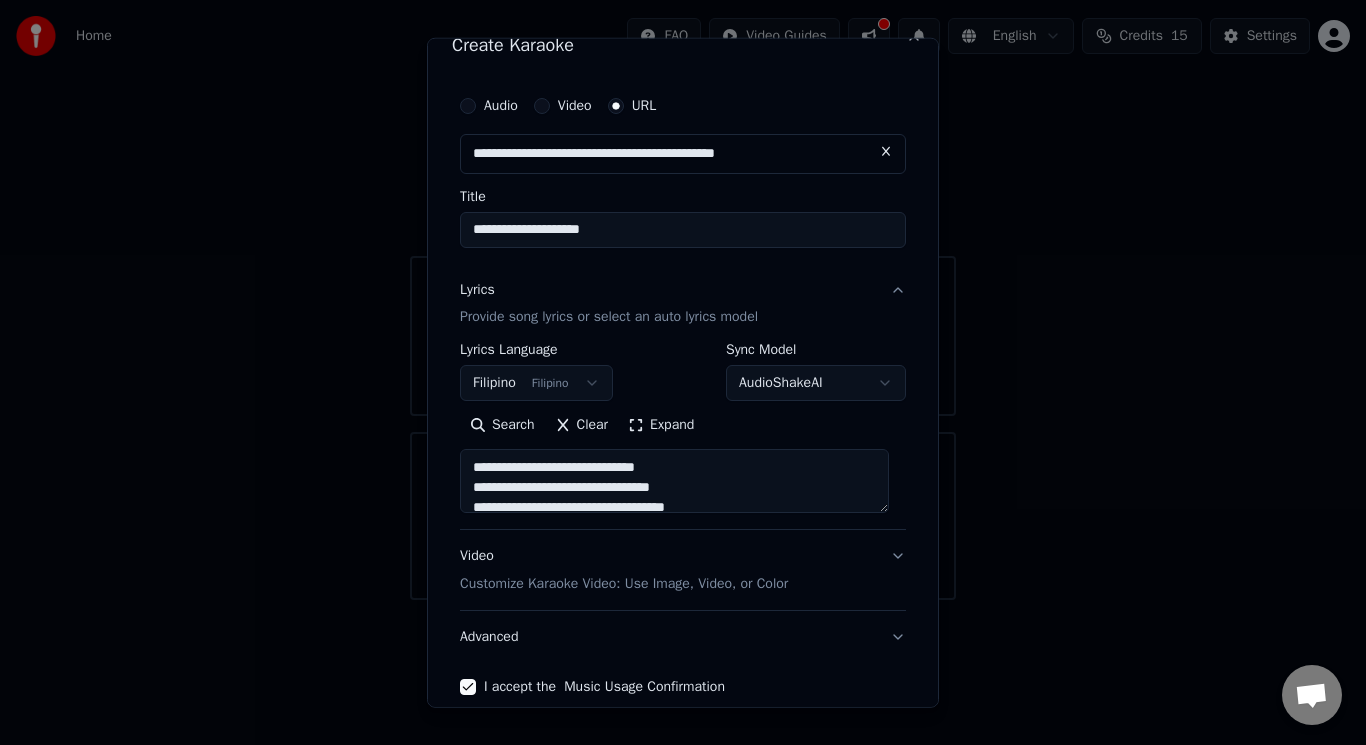 click on "Expand" at bounding box center [661, 425] 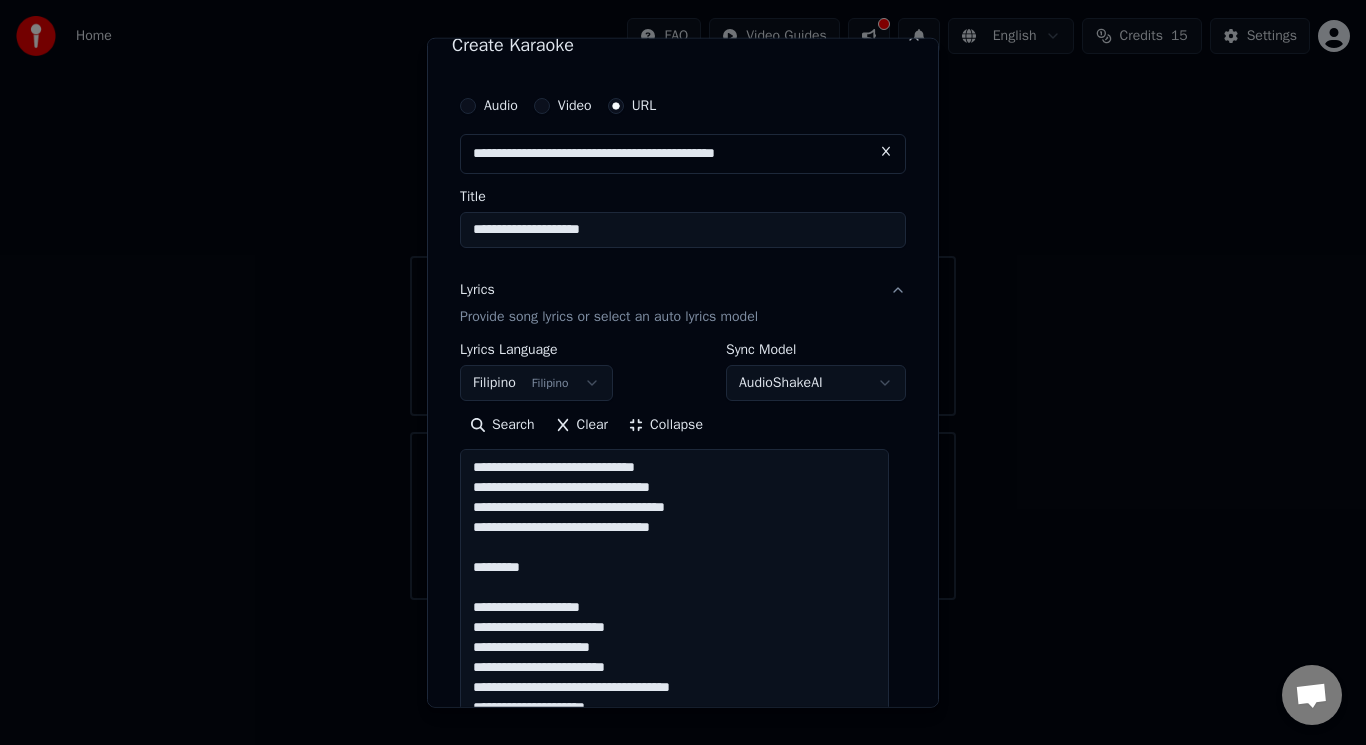 click on "Collapse" at bounding box center [665, 425] 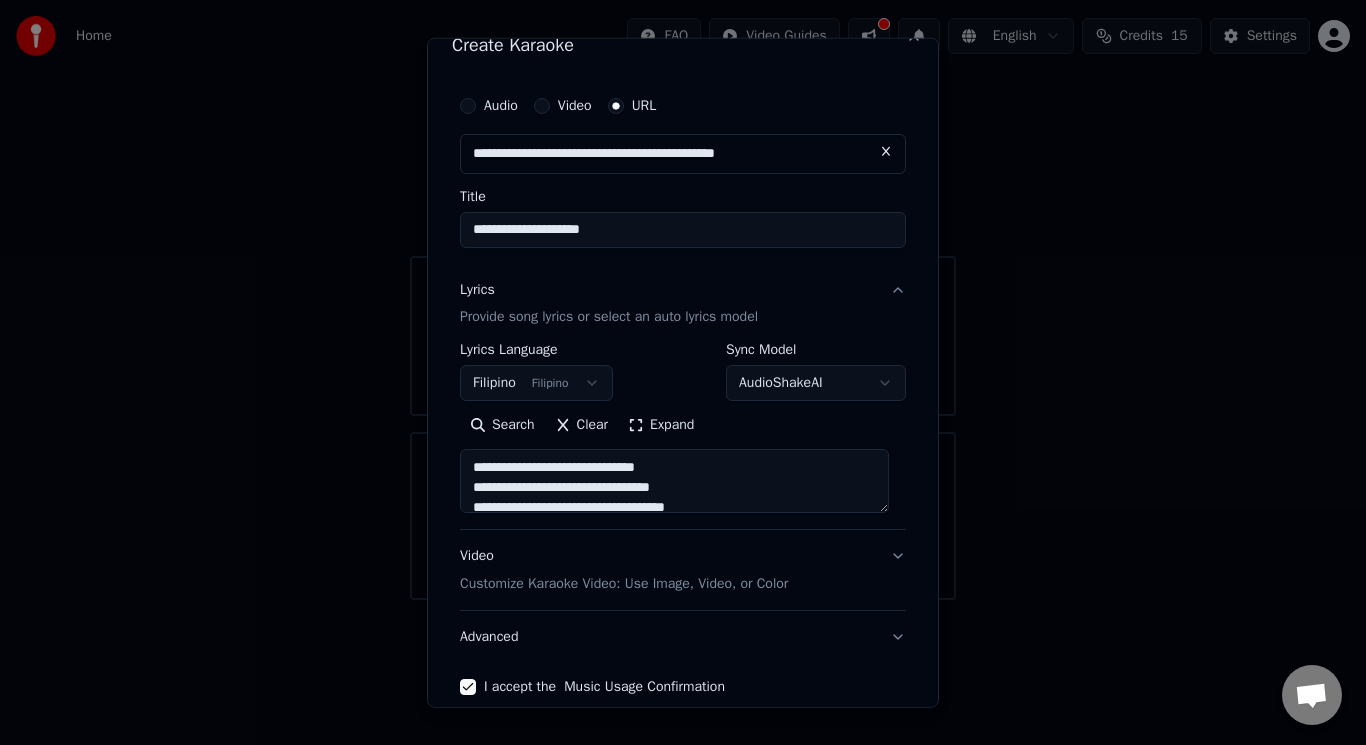 scroll, scrollTop: 0, scrollLeft: 0, axis: both 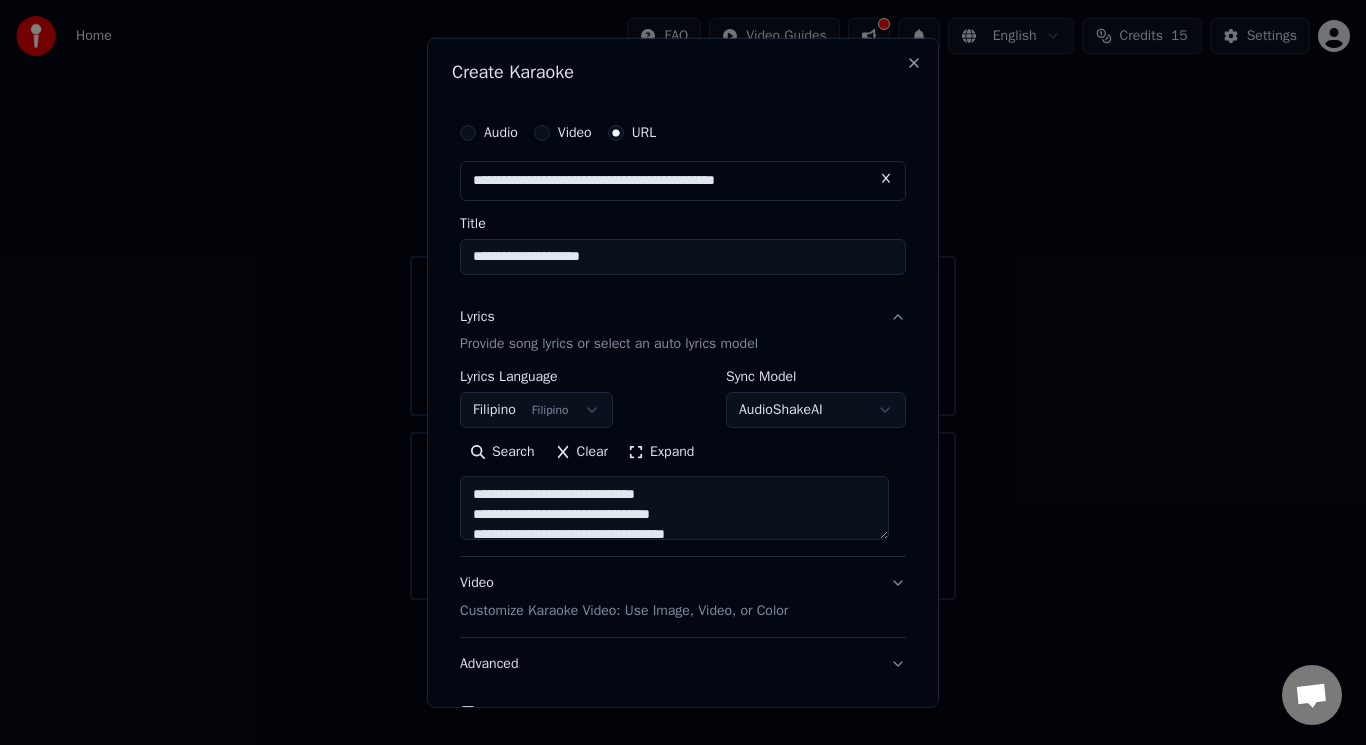 click on "Expand" at bounding box center [661, 452] 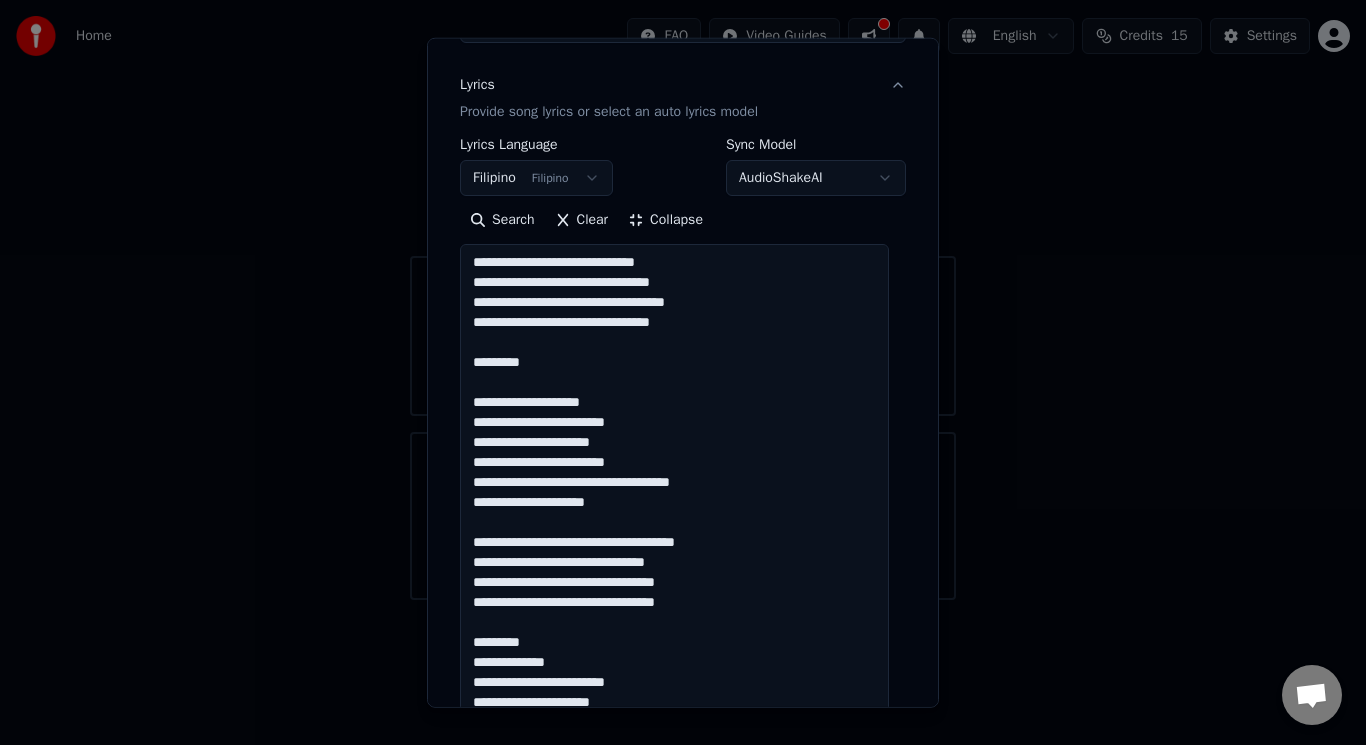 scroll, scrollTop: 251, scrollLeft: 0, axis: vertical 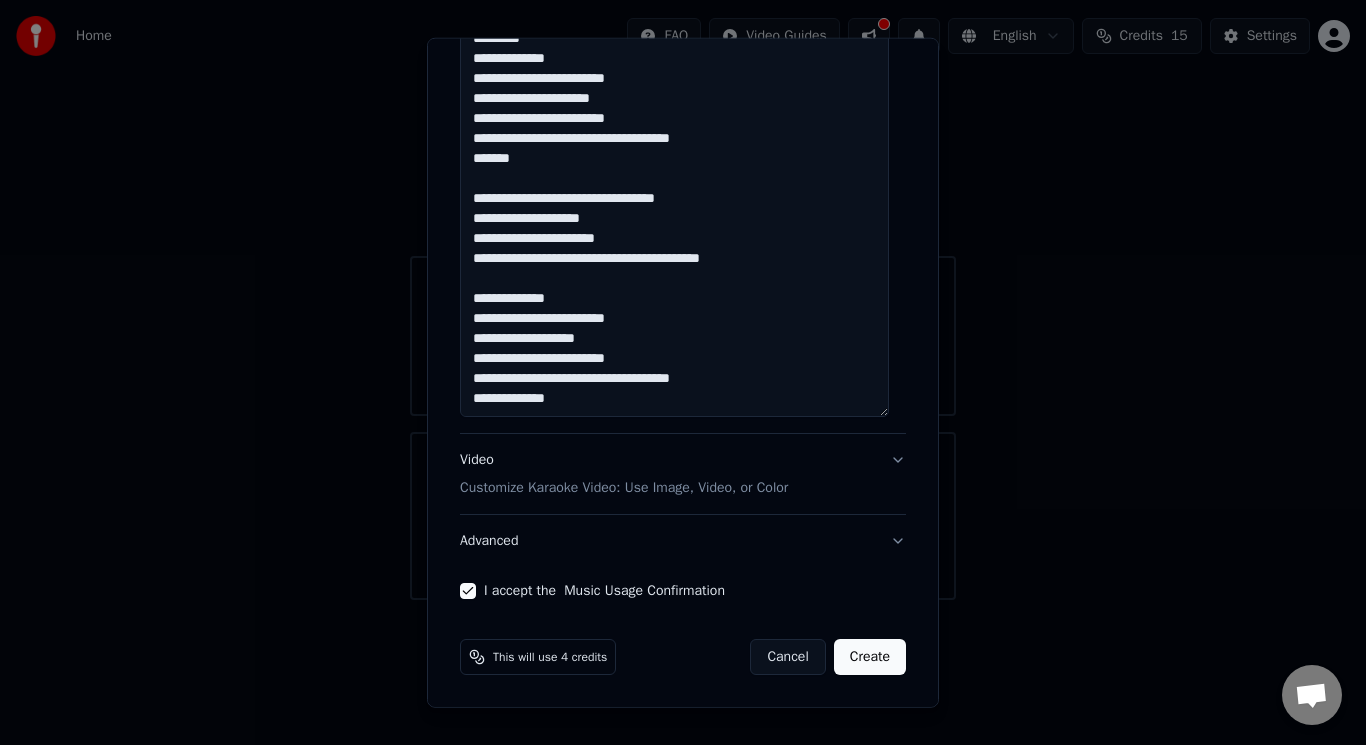 click on "Create" at bounding box center (870, 657) 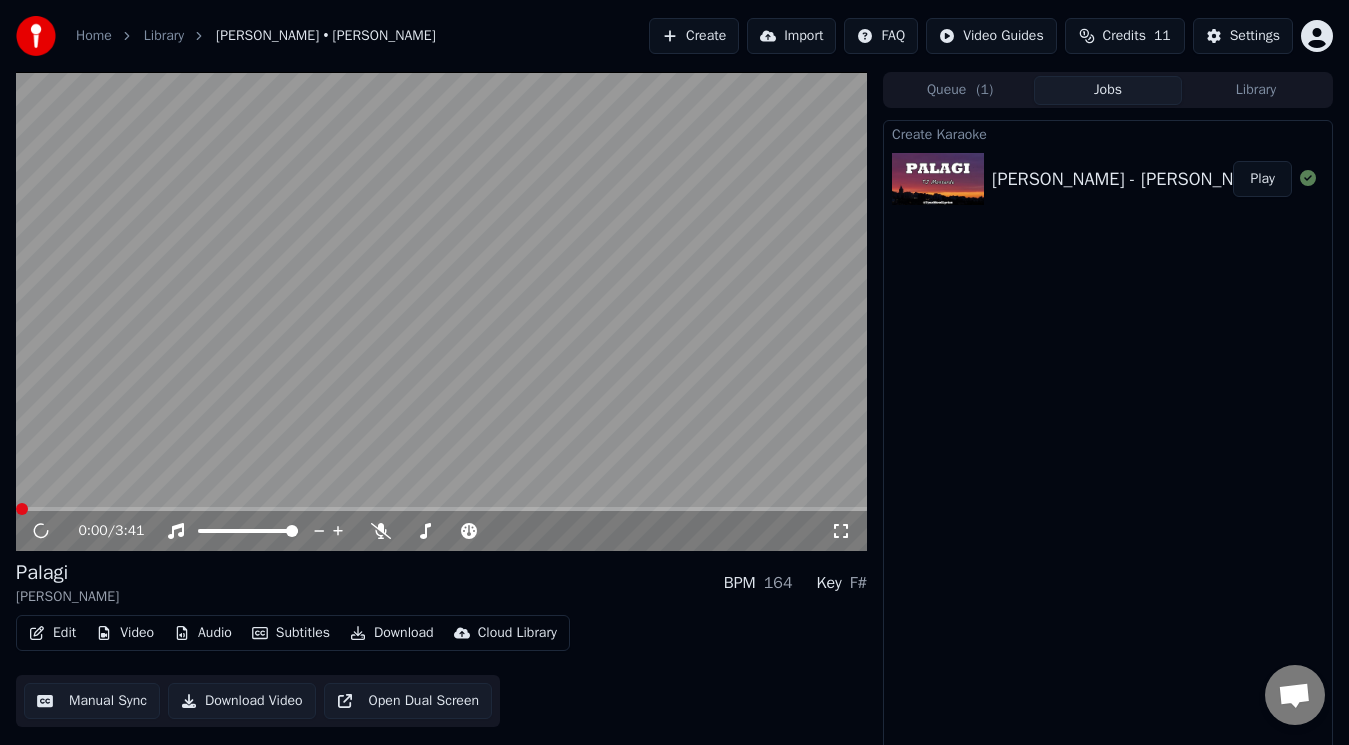 click on "Play" at bounding box center (1262, 179) 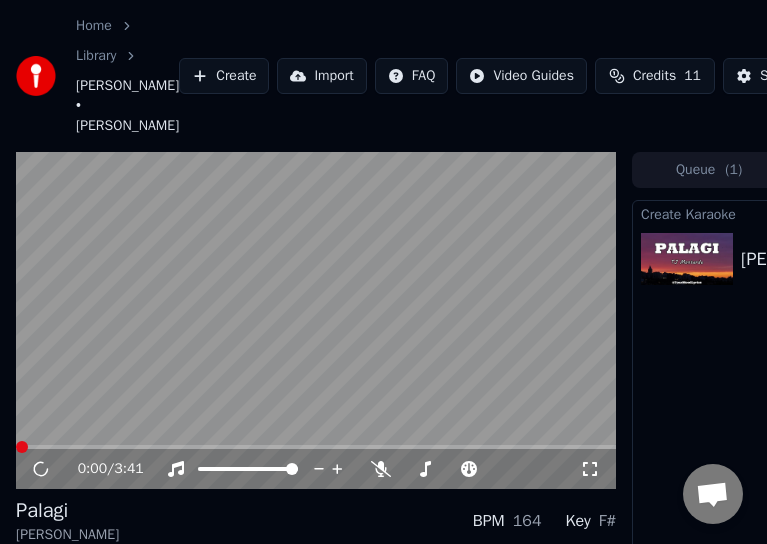 click on "Queue ( 1 )" at bounding box center [709, 169] 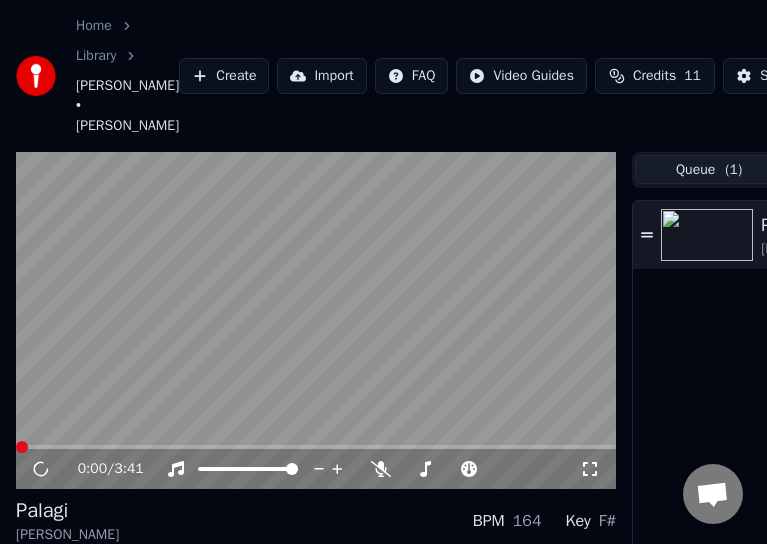 click at bounding box center (707, 235) 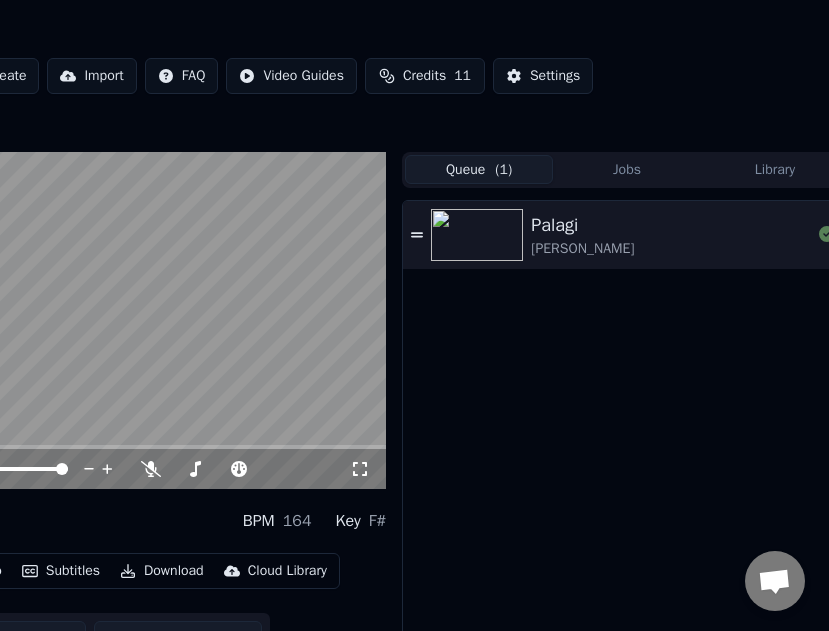 scroll, scrollTop: 0, scrollLeft: 253, axis: horizontal 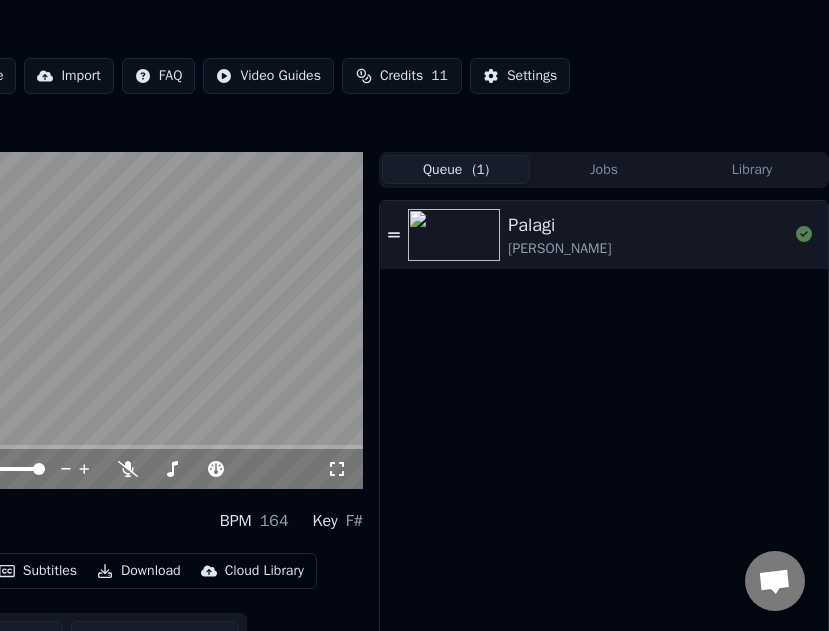 click on "Library" at bounding box center (752, 169) 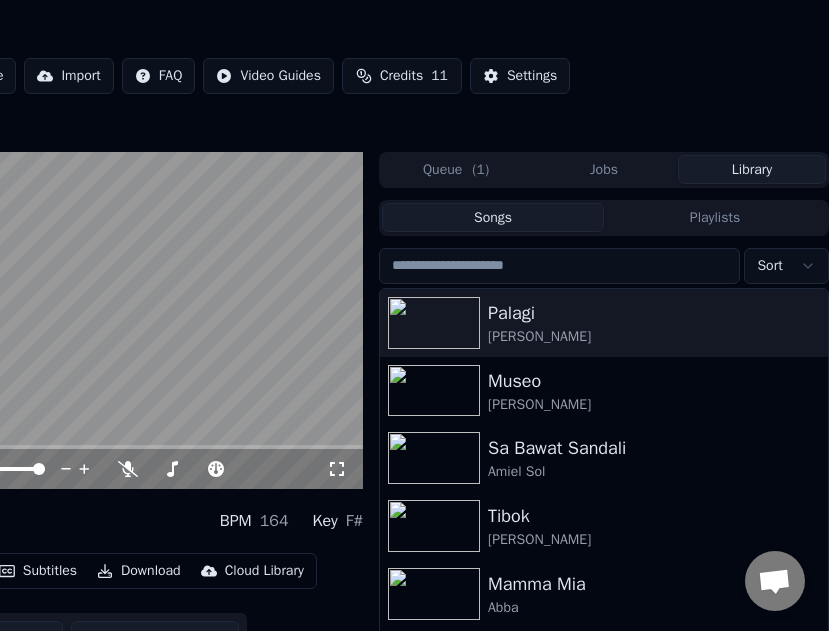 click on "Jobs" at bounding box center [604, 169] 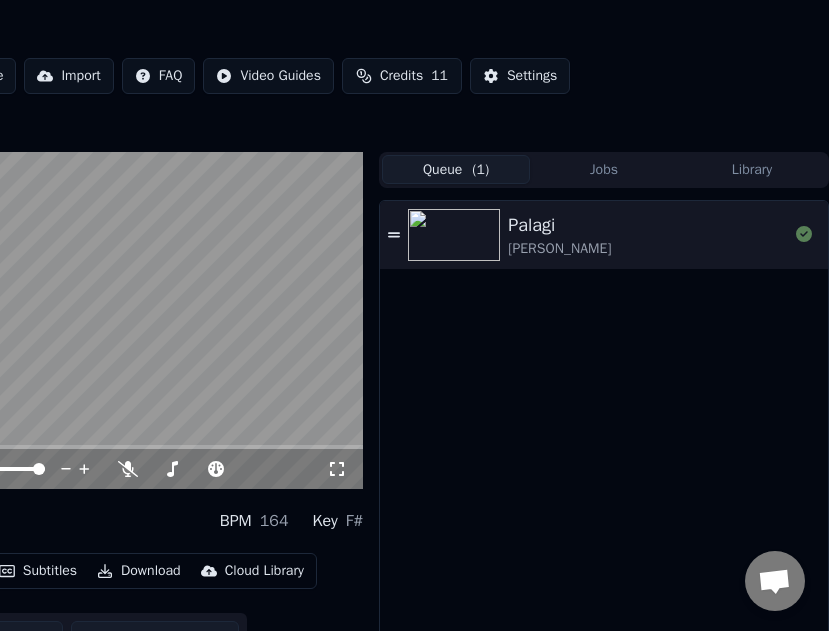 click on "Queue ( 1 )" at bounding box center (456, 169) 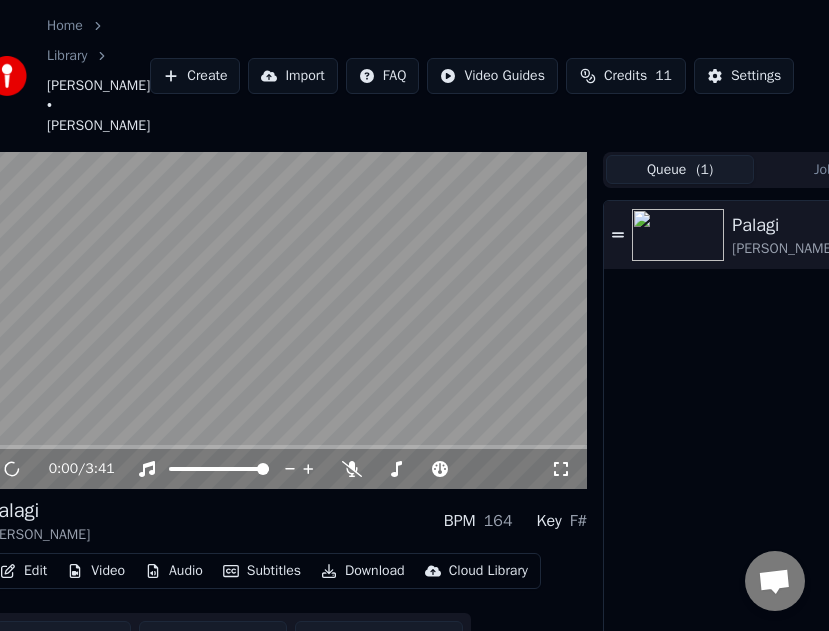 scroll, scrollTop: 0, scrollLeft: 0, axis: both 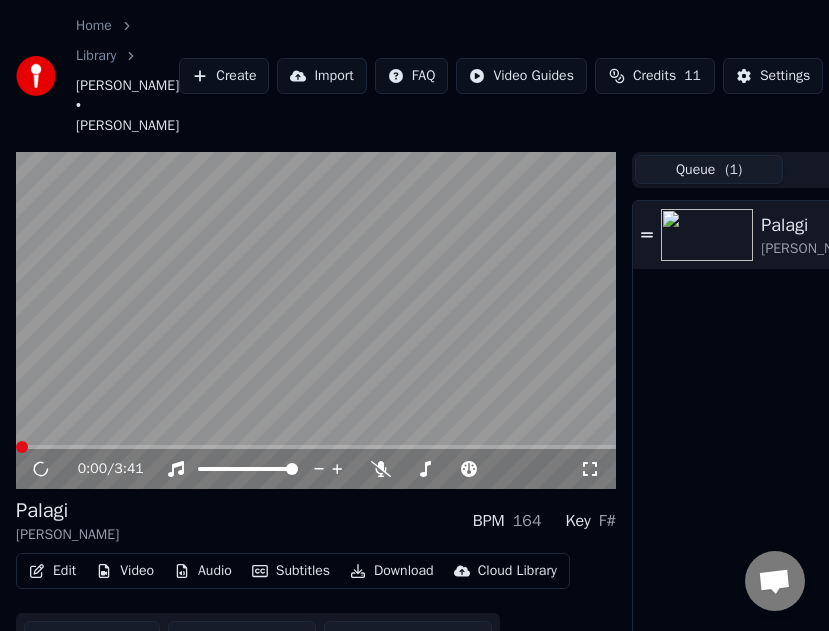 click 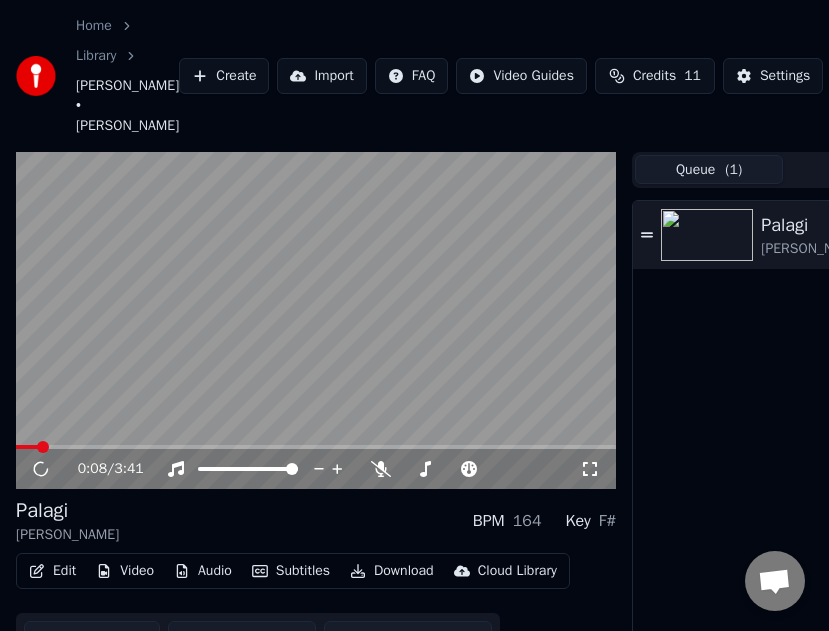 click at bounding box center [316, 447] 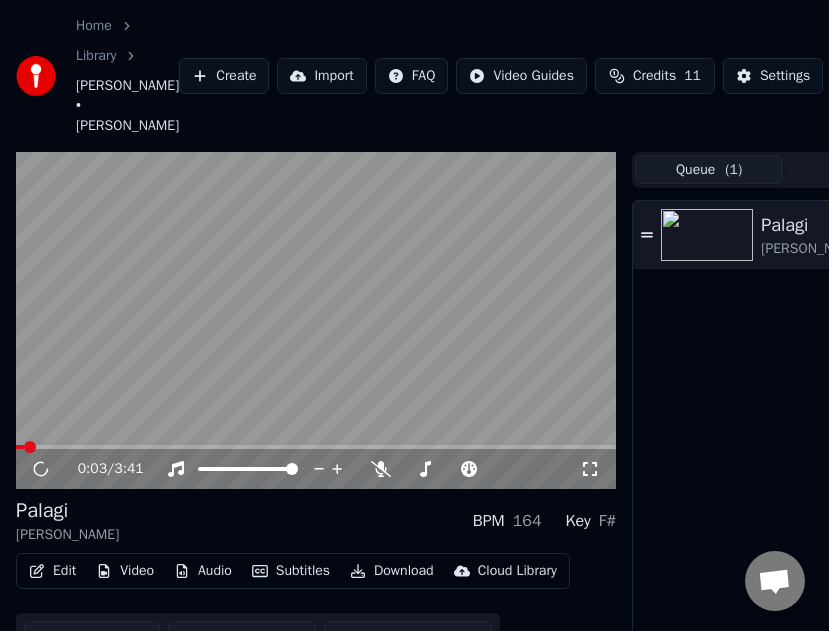 click at bounding box center [30, 447] 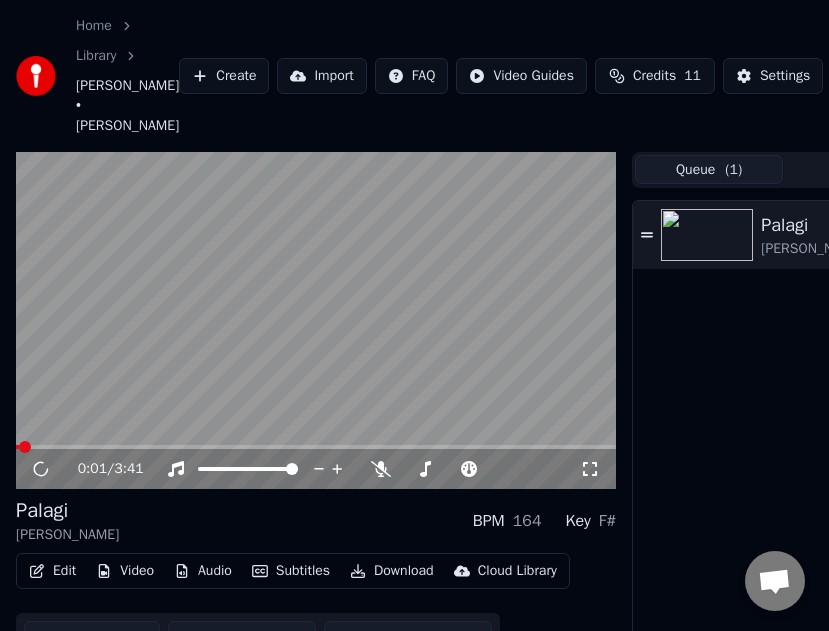 click at bounding box center [25, 447] 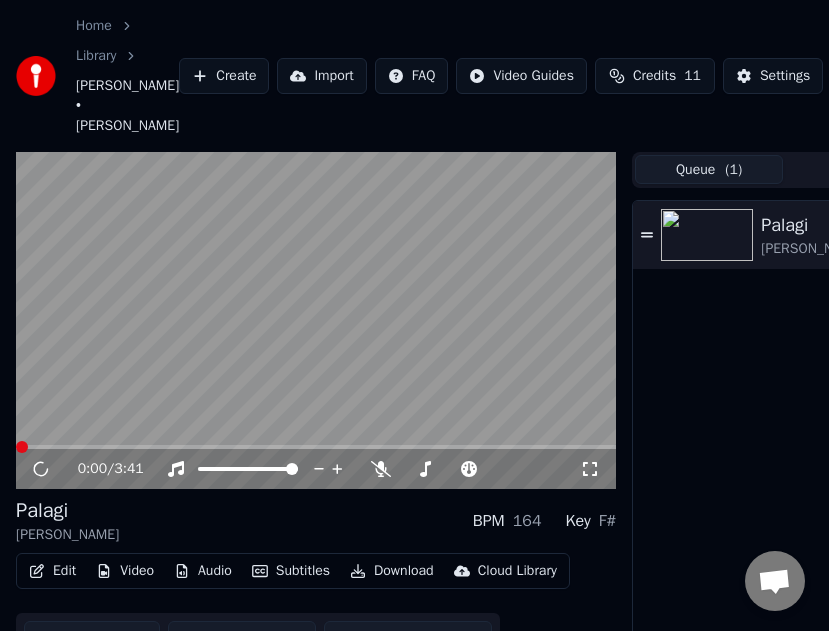 scroll, scrollTop: 100, scrollLeft: 0, axis: vertical 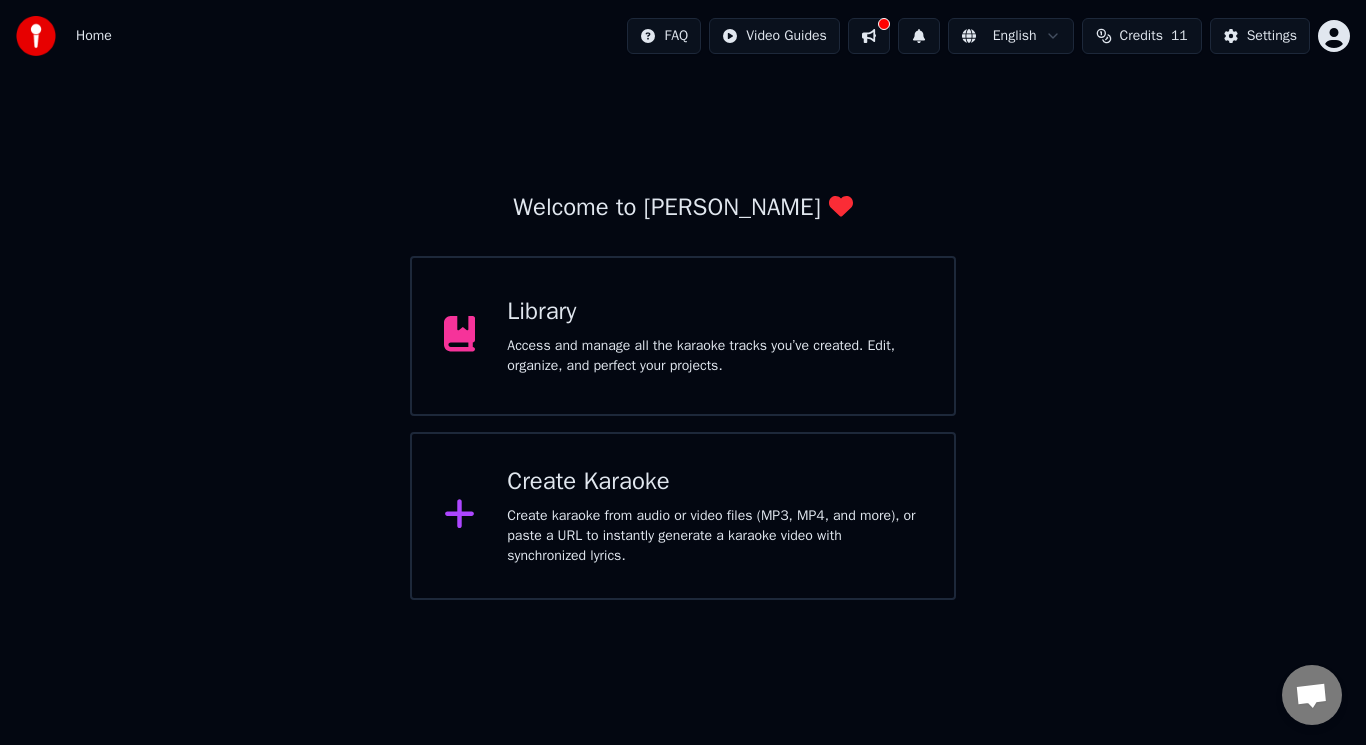 click on "Access and manage all the karaoke tracks you’ve created. Edit, organize, and perfect your projects." at bounding box center [714, 356] 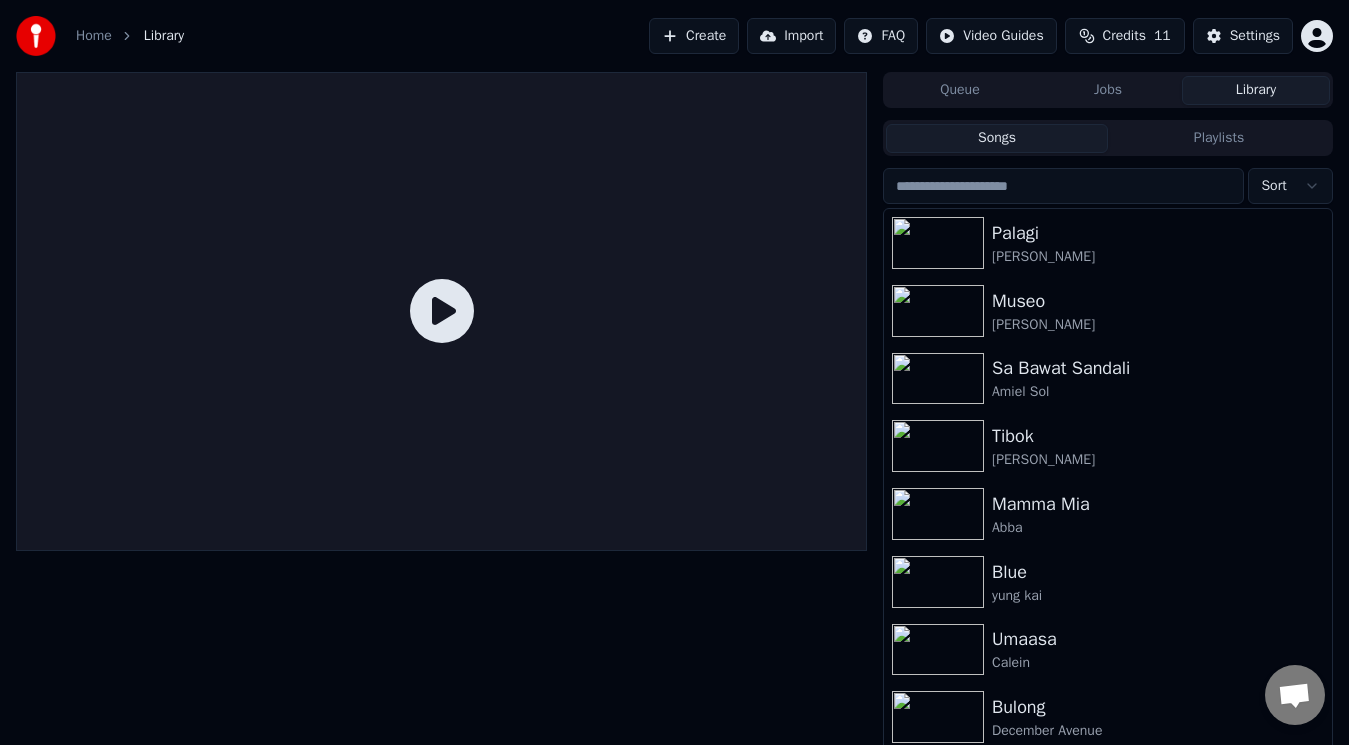 click on "Queue" at bounding box center (960, 90) 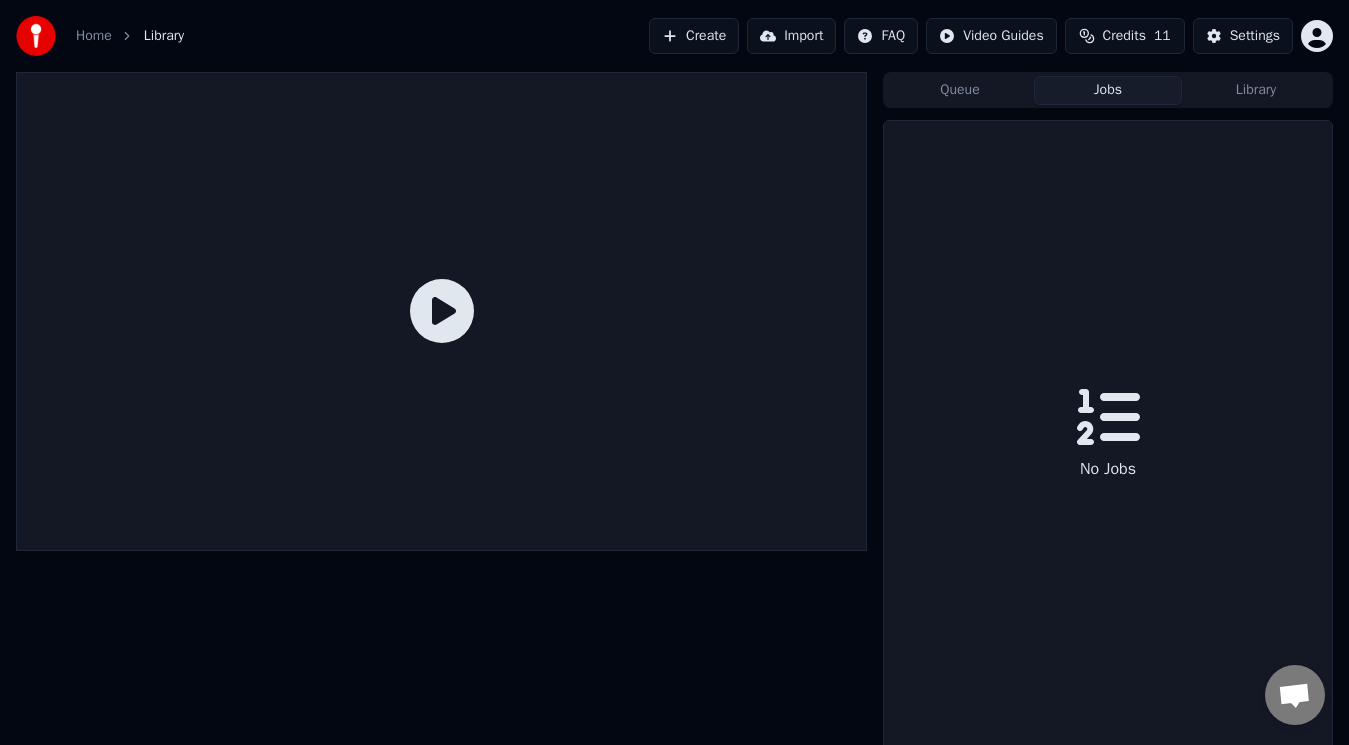 click on "Jobs" at bounding box center (1108, 90) 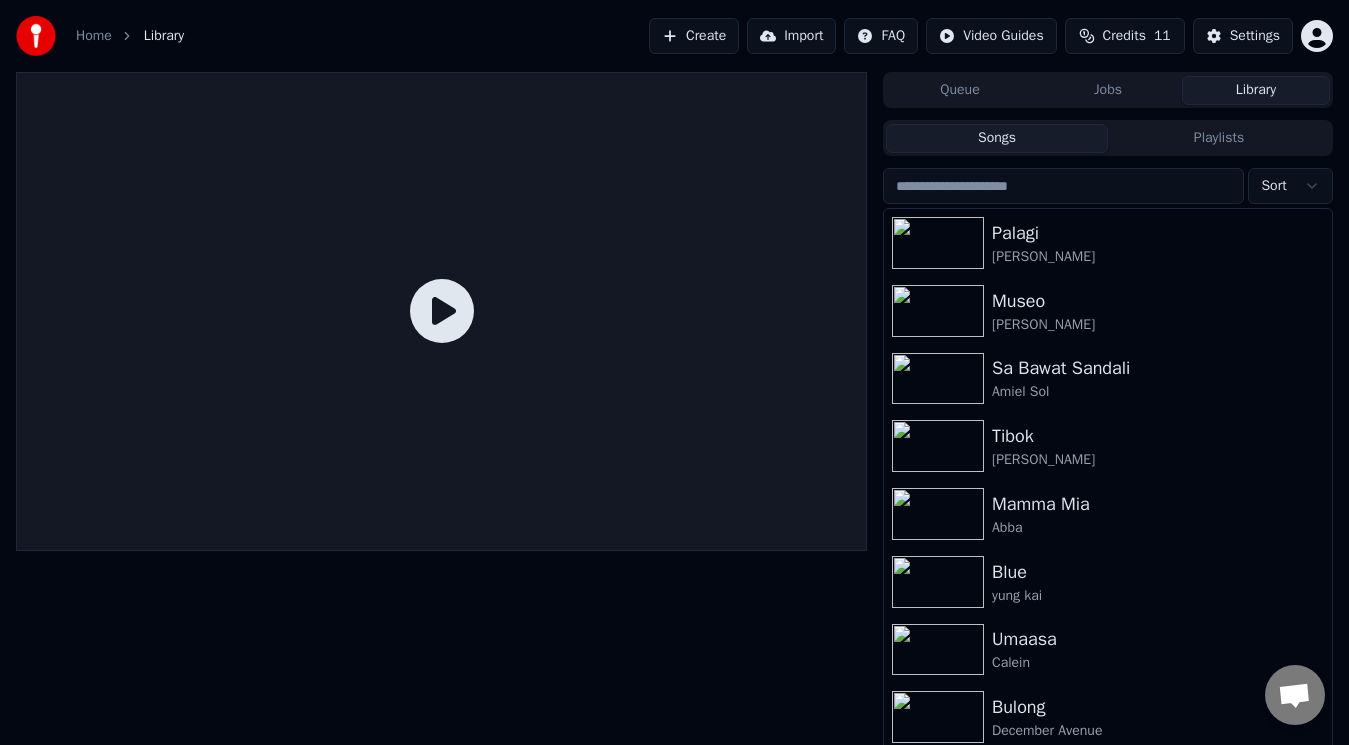 click on "Library" at bounding box center [1256, 90] 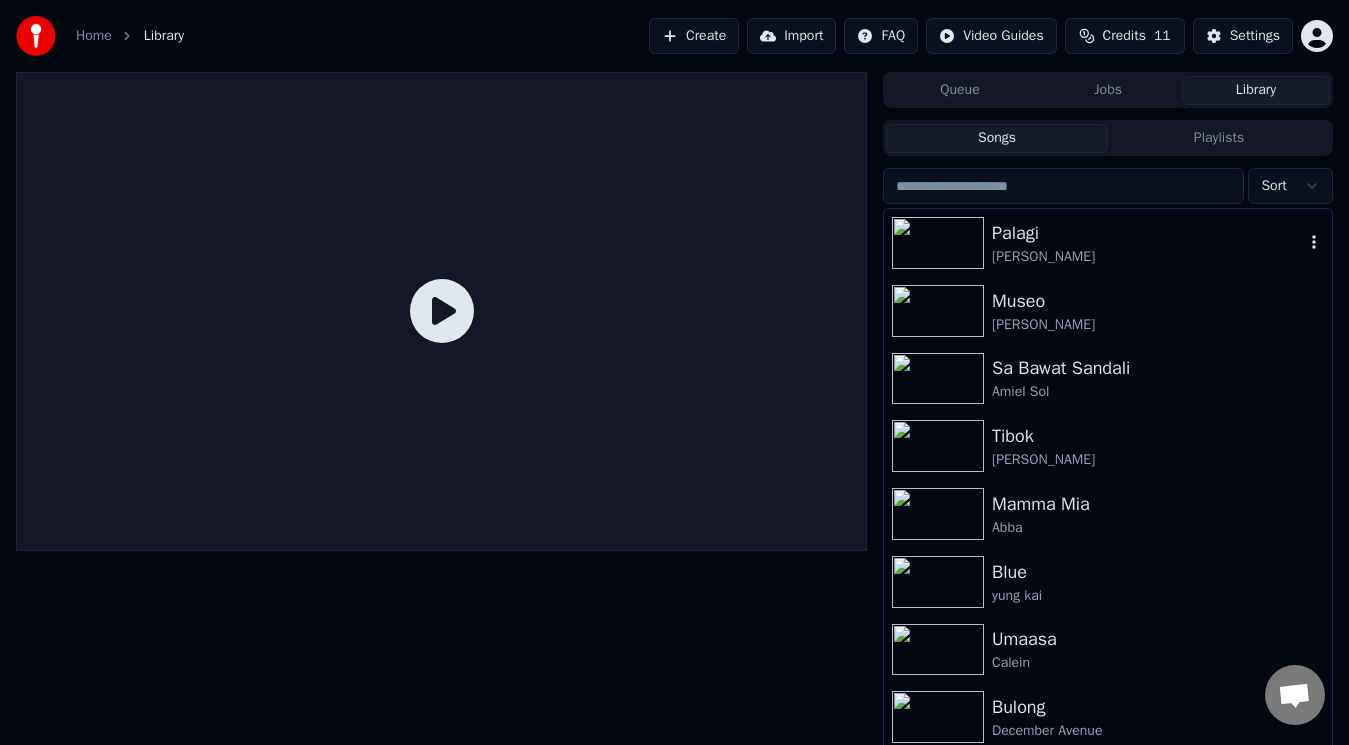 click at bounding box center (938, 243) 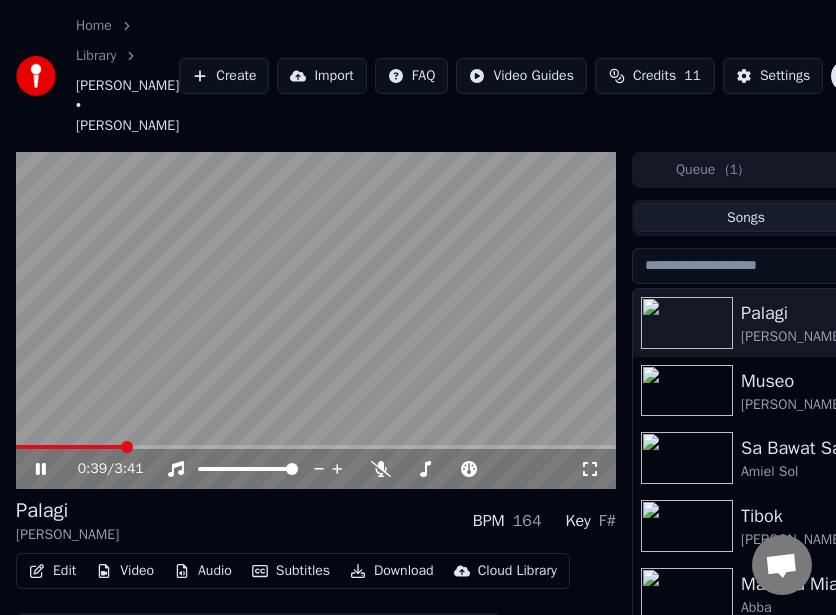 click at bounding box center (127, 447) 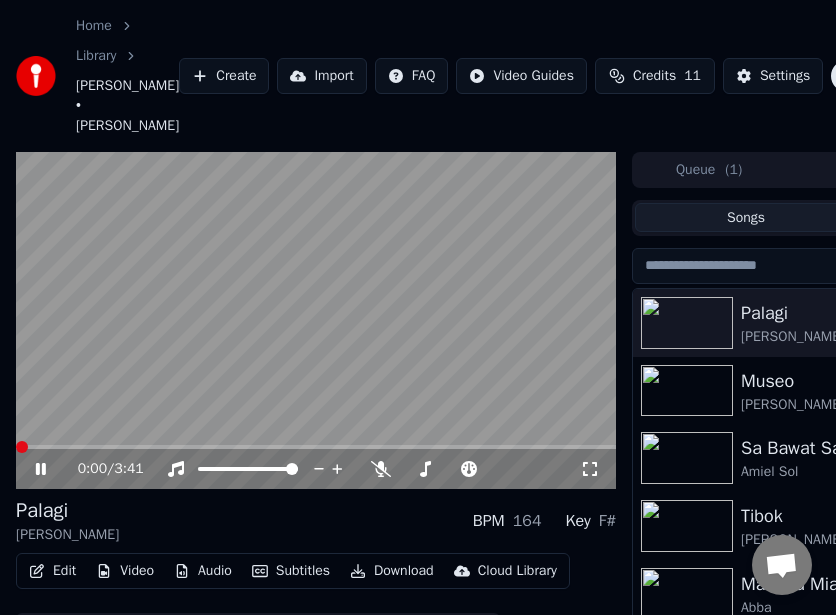 click at bounding box center [22, 447] 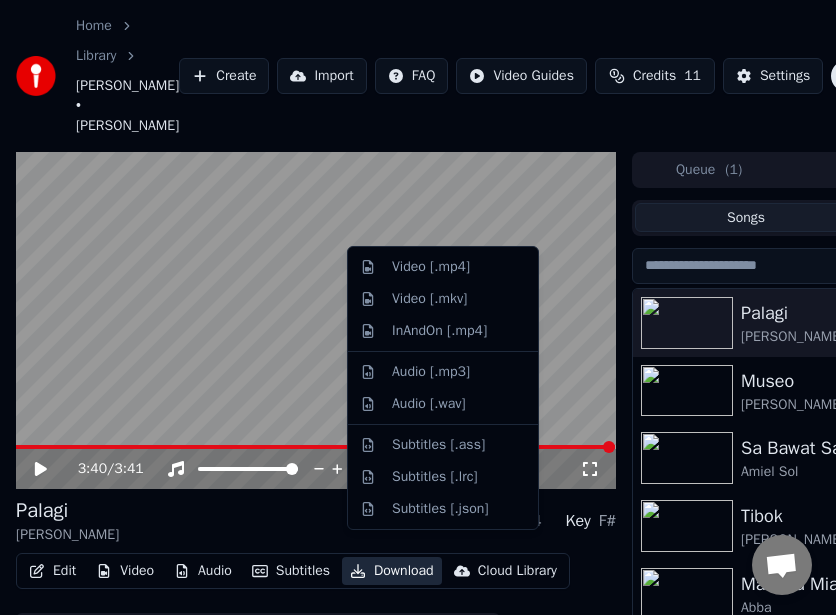 click on "Download" at bounding box center [392, 571] 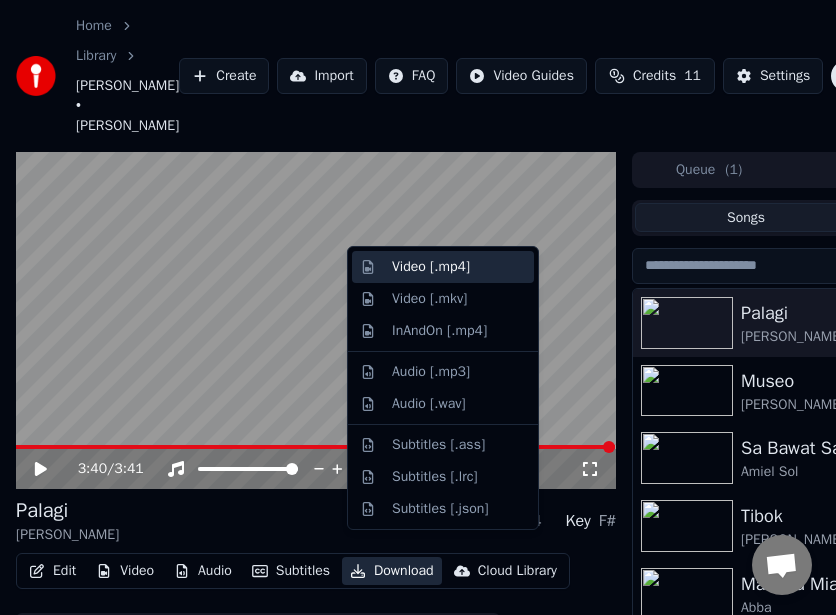 click on "Video [.mp4]" at bounding box center (431, 267) 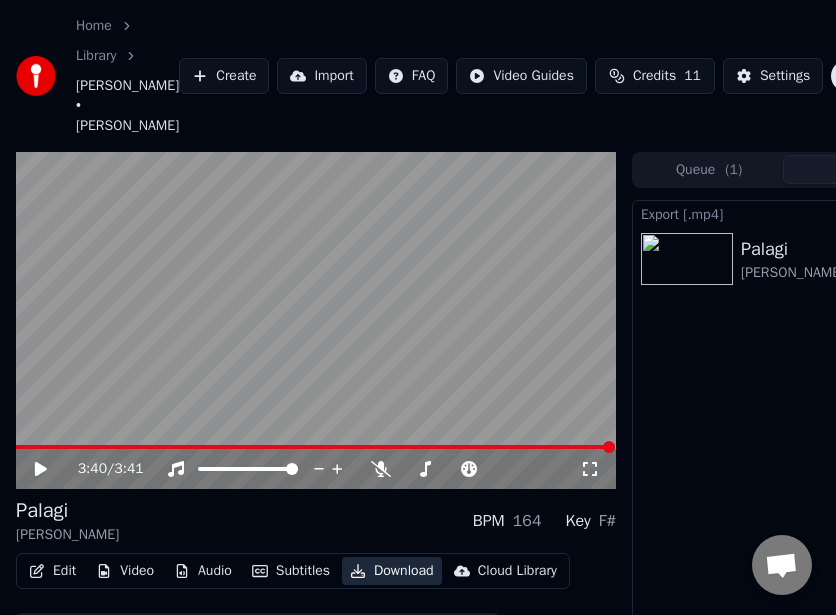 scroll, scrollTop: 0, scrollLeft: 246, axis: horizontal 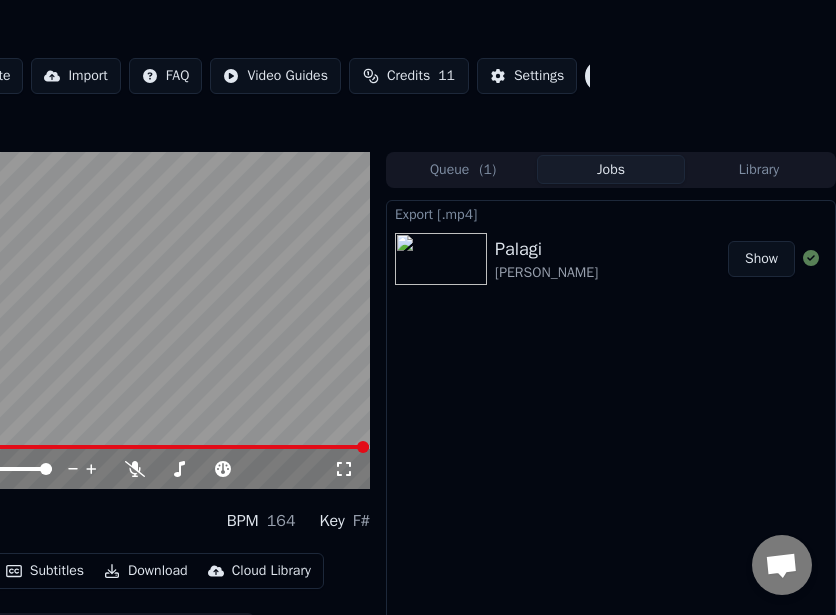 click on "( 1 )" at bounding box center (487, 170) 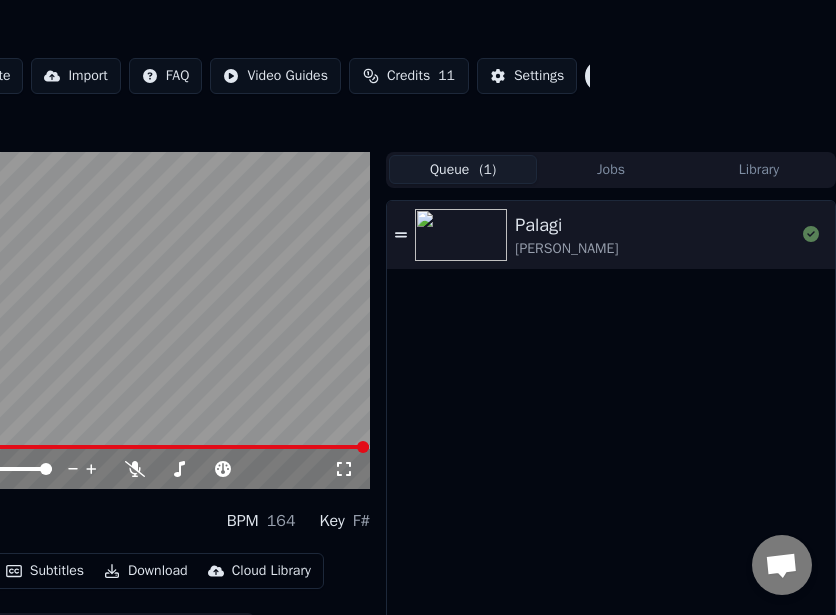 click on "Jobs" at bounding box center [611, 169] 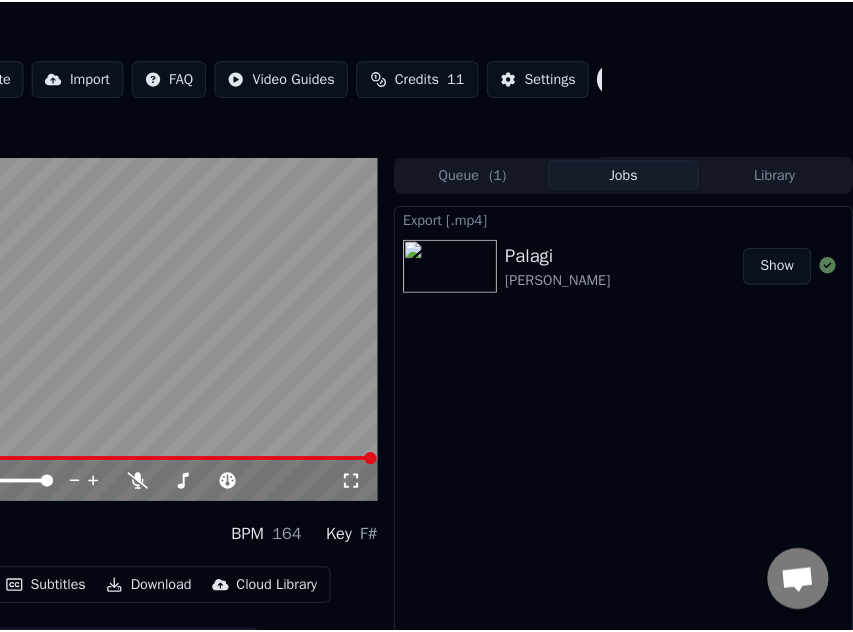 scroll, scrollTop: 0, scrollLeft: 0, axis: both 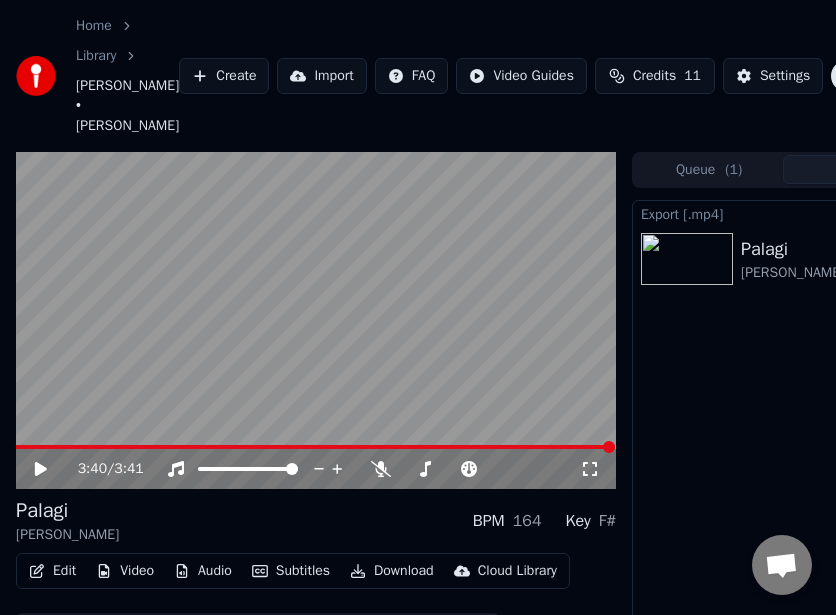 click on "Create" at bounding box center [224, 76] 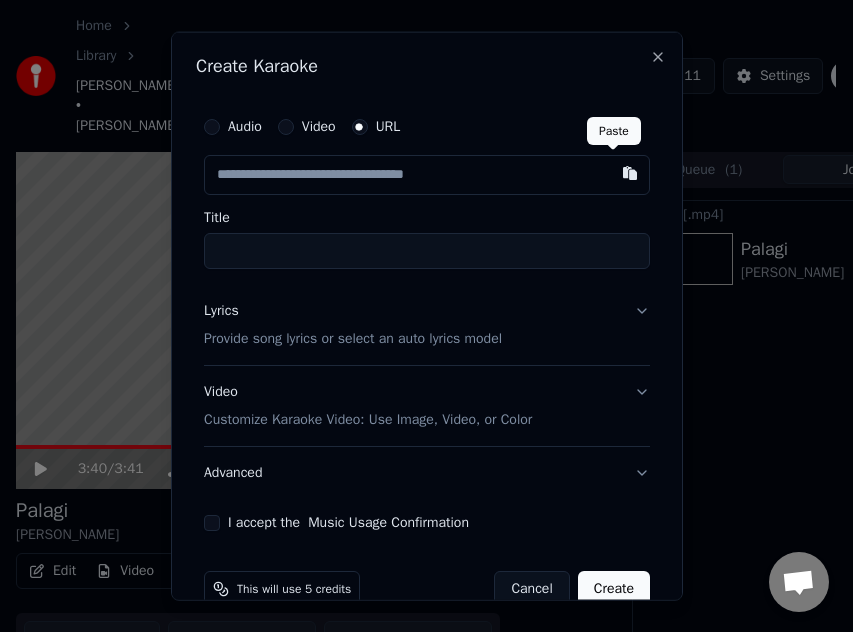 click at bounding box center [630, 173] 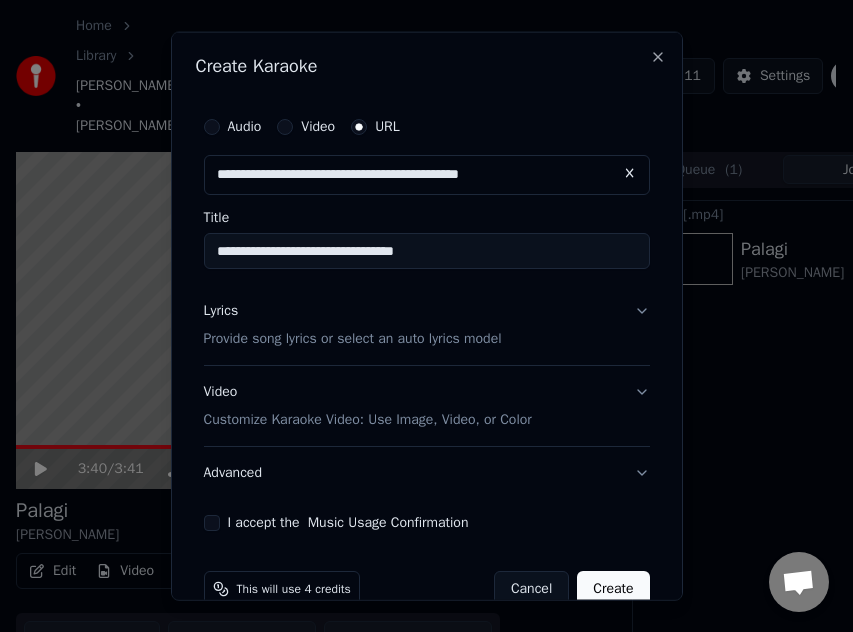 click on "**********" at bounding box center (427, 251) 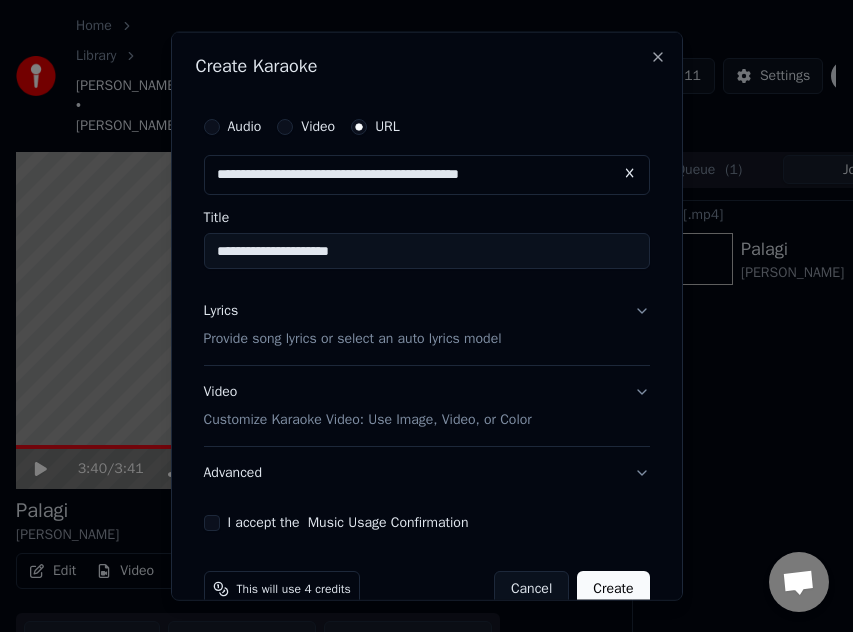 click on "**********" at bounding box center (427, 251) 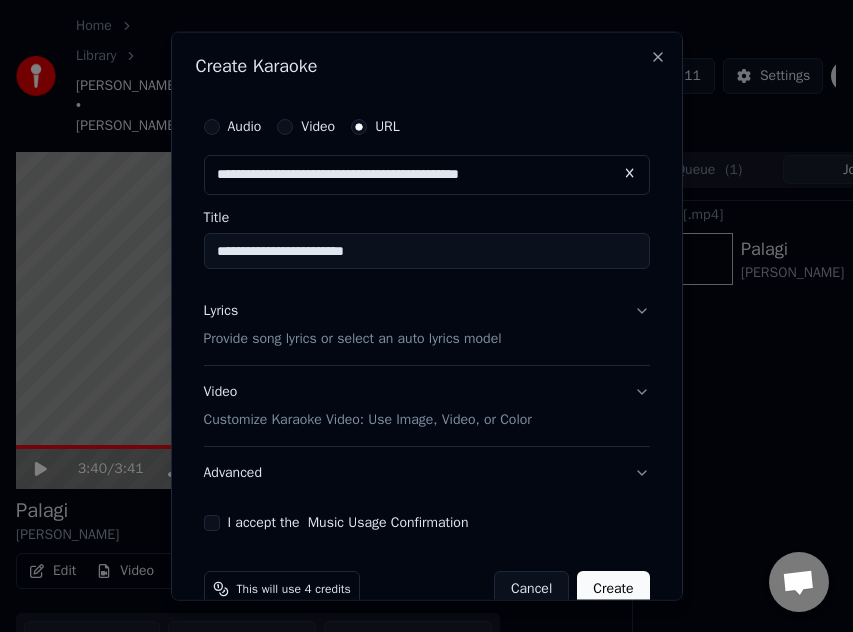 paste on "**********" 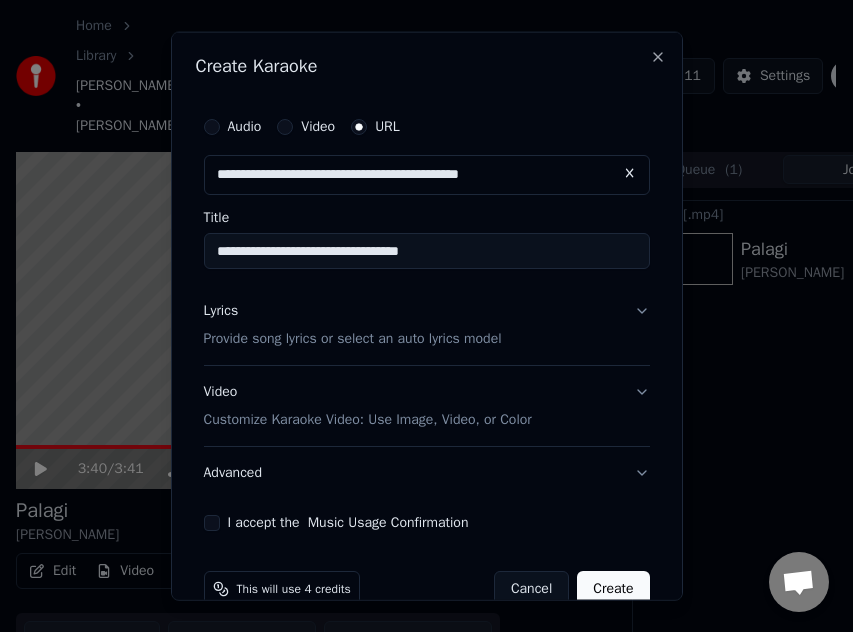 click on "**********" at bounding box center (427, 251) 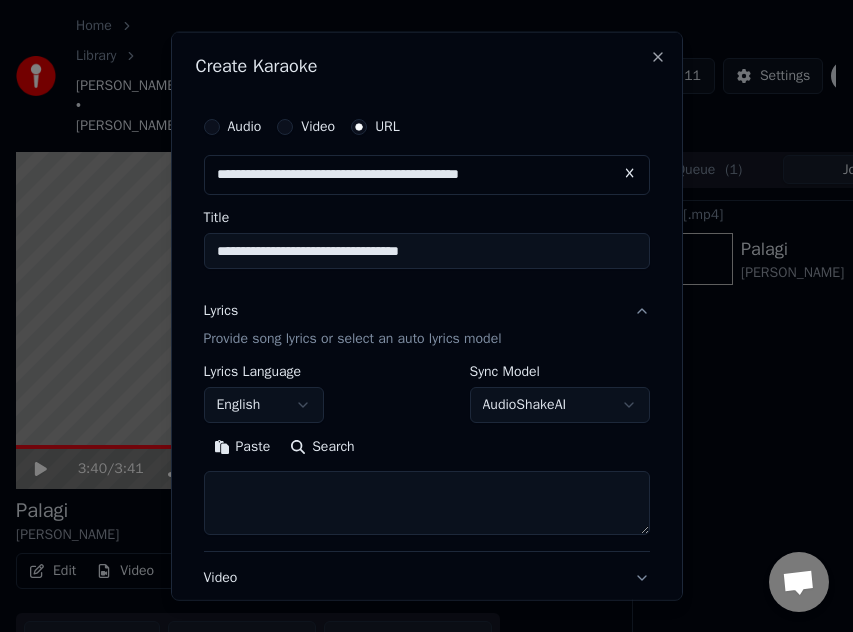 click on "Search" at bounding box center (322, 447) 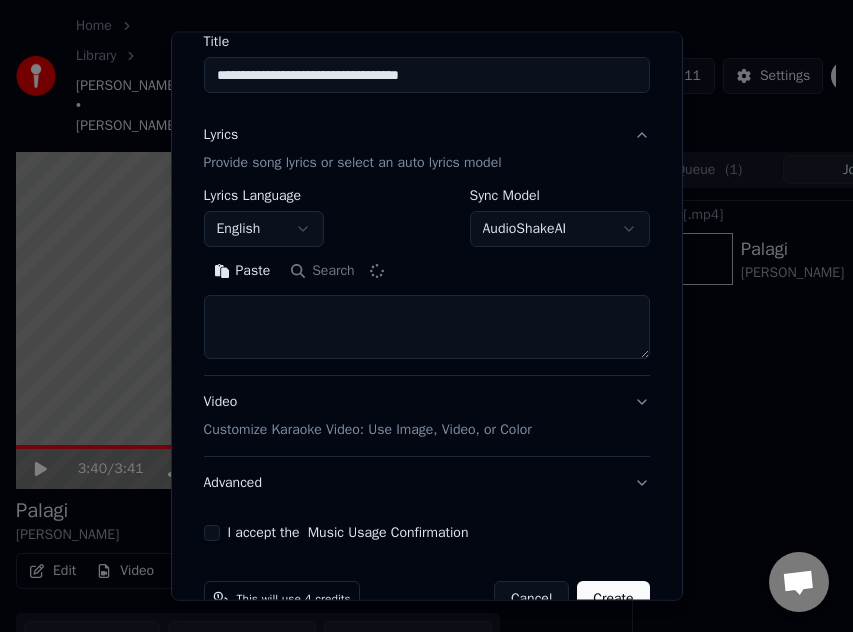scroll, scrollTop: 177, scrollLeft: 0, axis: vertical 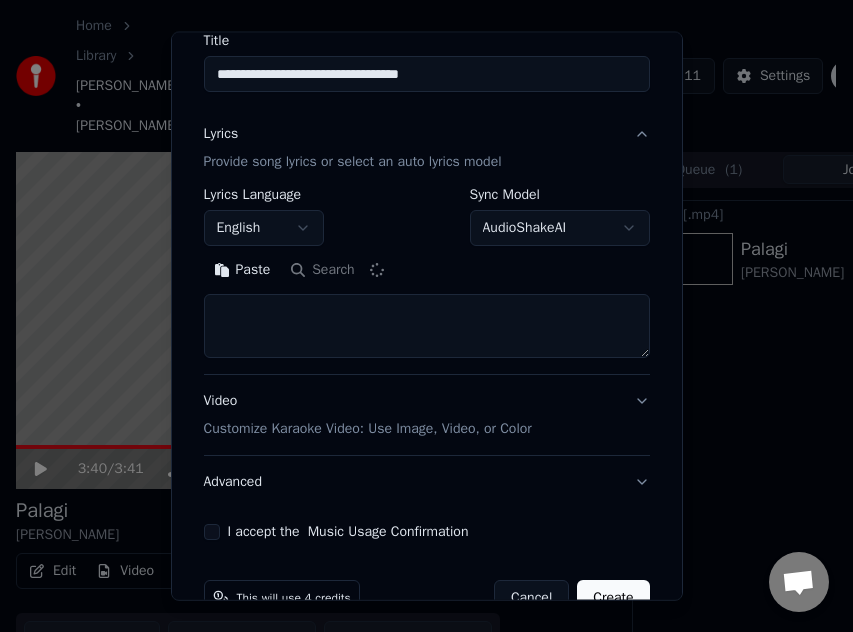 type on "**********" 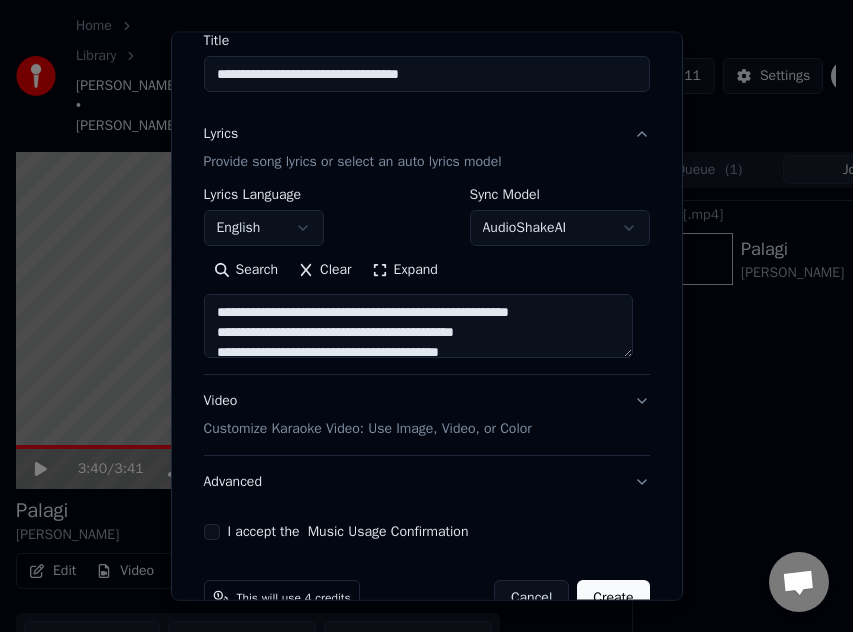 click on "Expand" at bounding box center (405, 270) 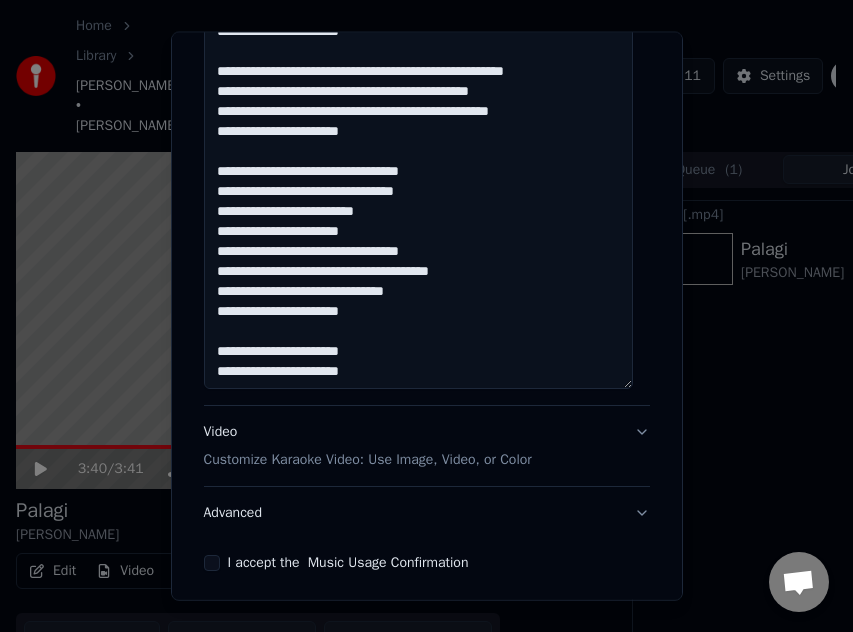 scroll, scrollTop: 726, scrollLeft: 0, axis: vertical 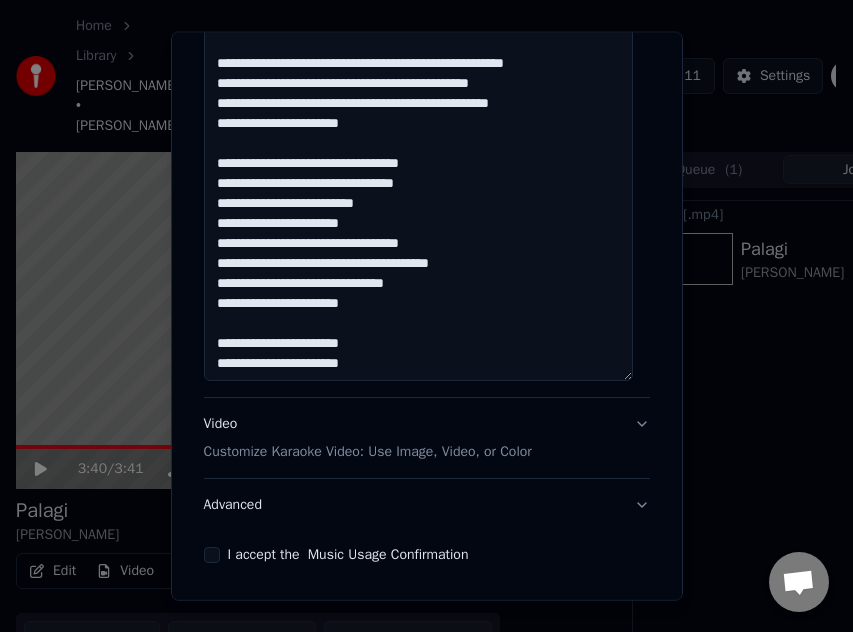 click on "Video Customize Karaoke Video: Use Image, Video, or Color" at bounding box center (427, 438) 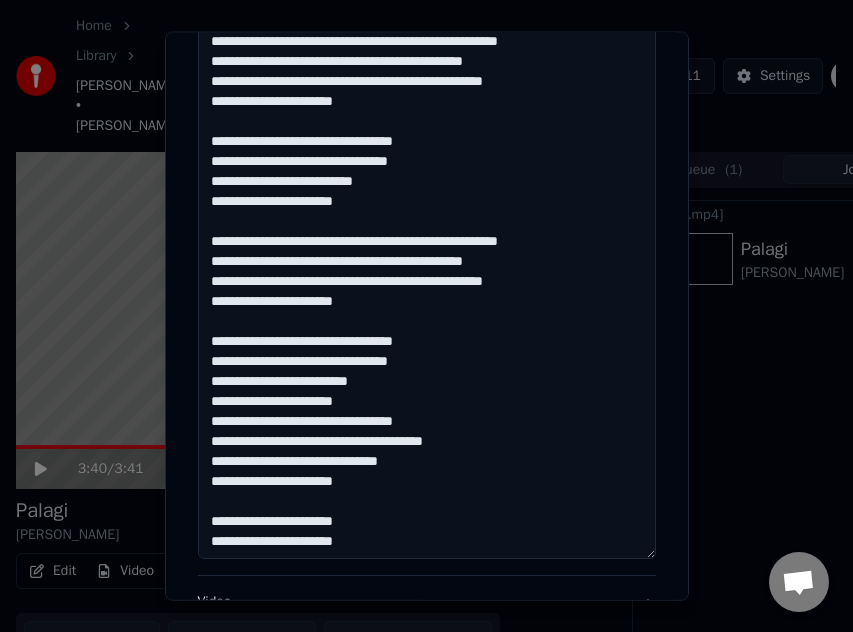 scroll, scrollTop: 342, scrollLeft: 0, axis: vertical 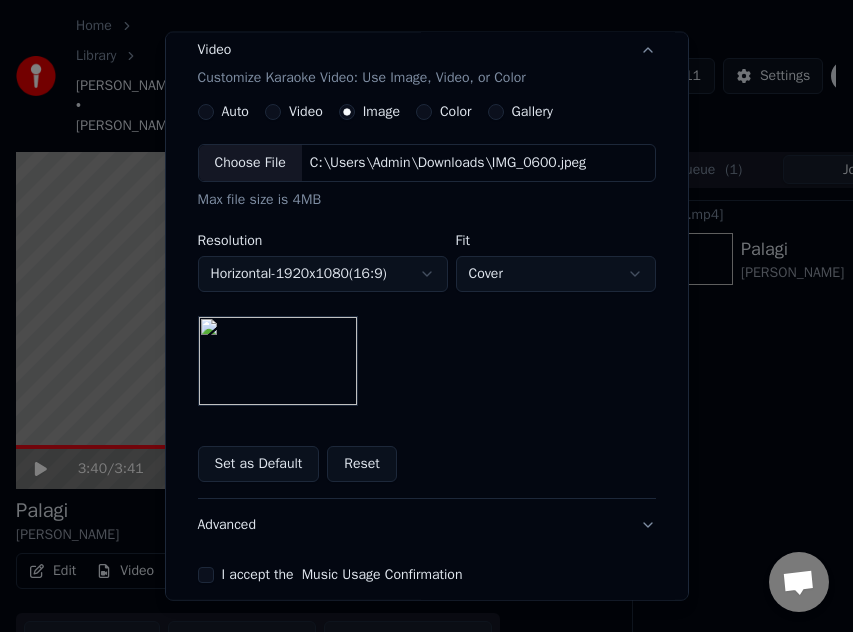 click at bounding box center [278, 361] 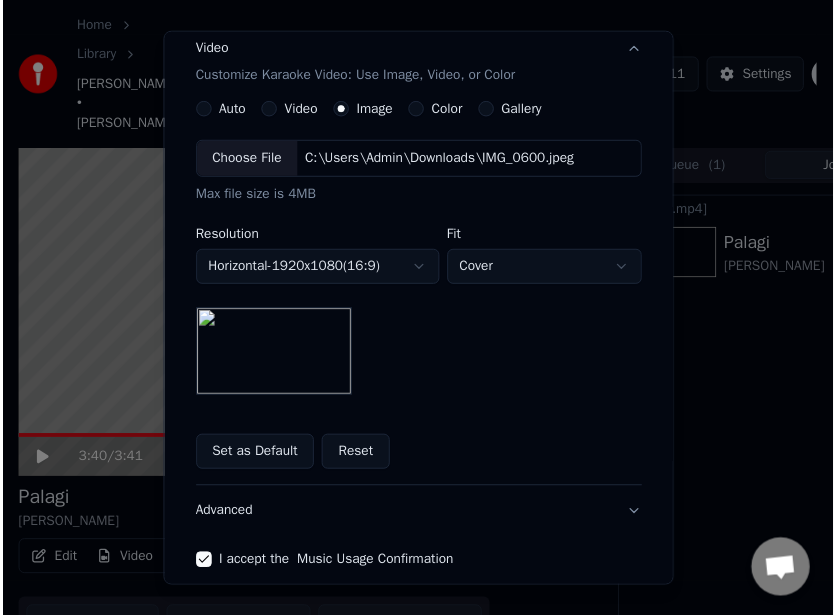 scroll, scrollTop: 433, scrollLeft: 0, axis: vertical 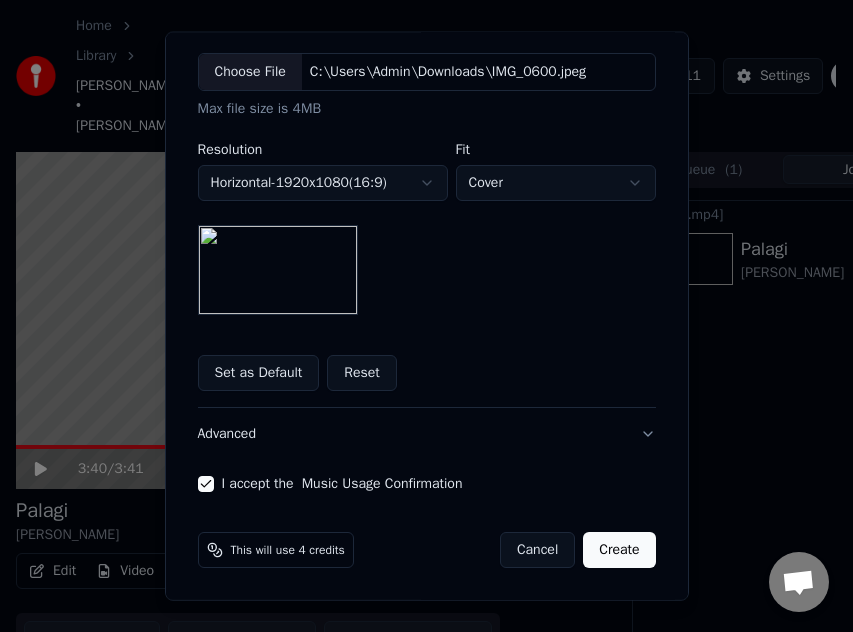 click on "Create" at bounding box center (619, 549) 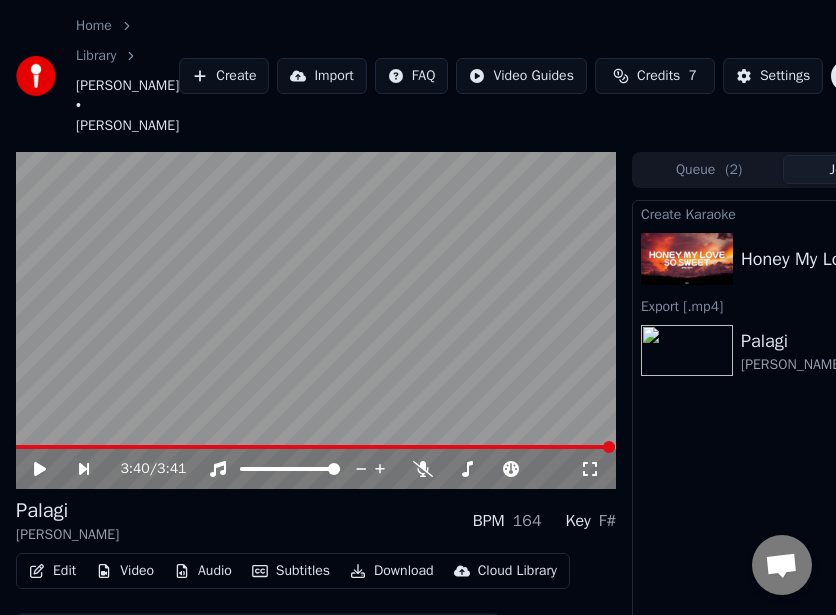 scroll, scrollTop: 0, scrollLeft: 232, axis: horizontal 